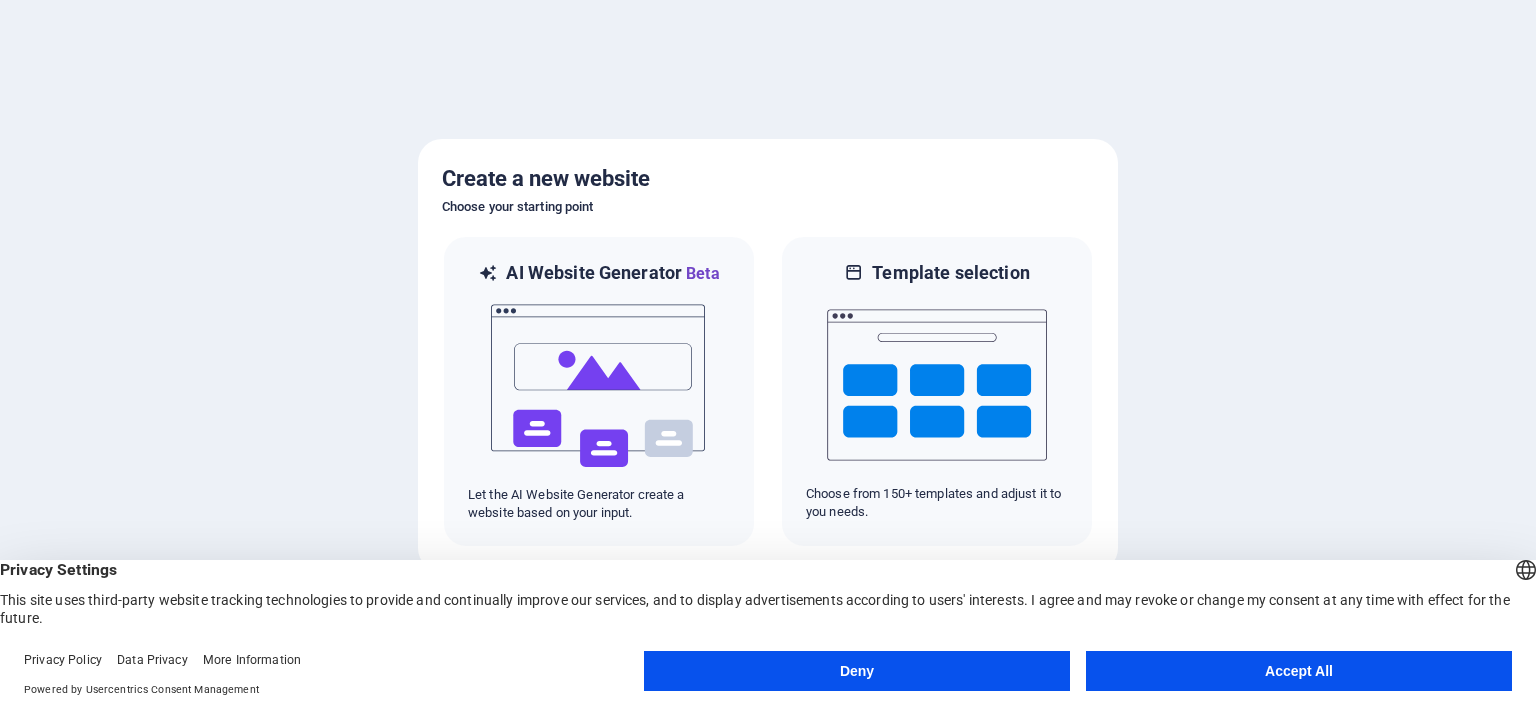 scroll, scrollTop: 0, scrollLeft: 0, axis: both 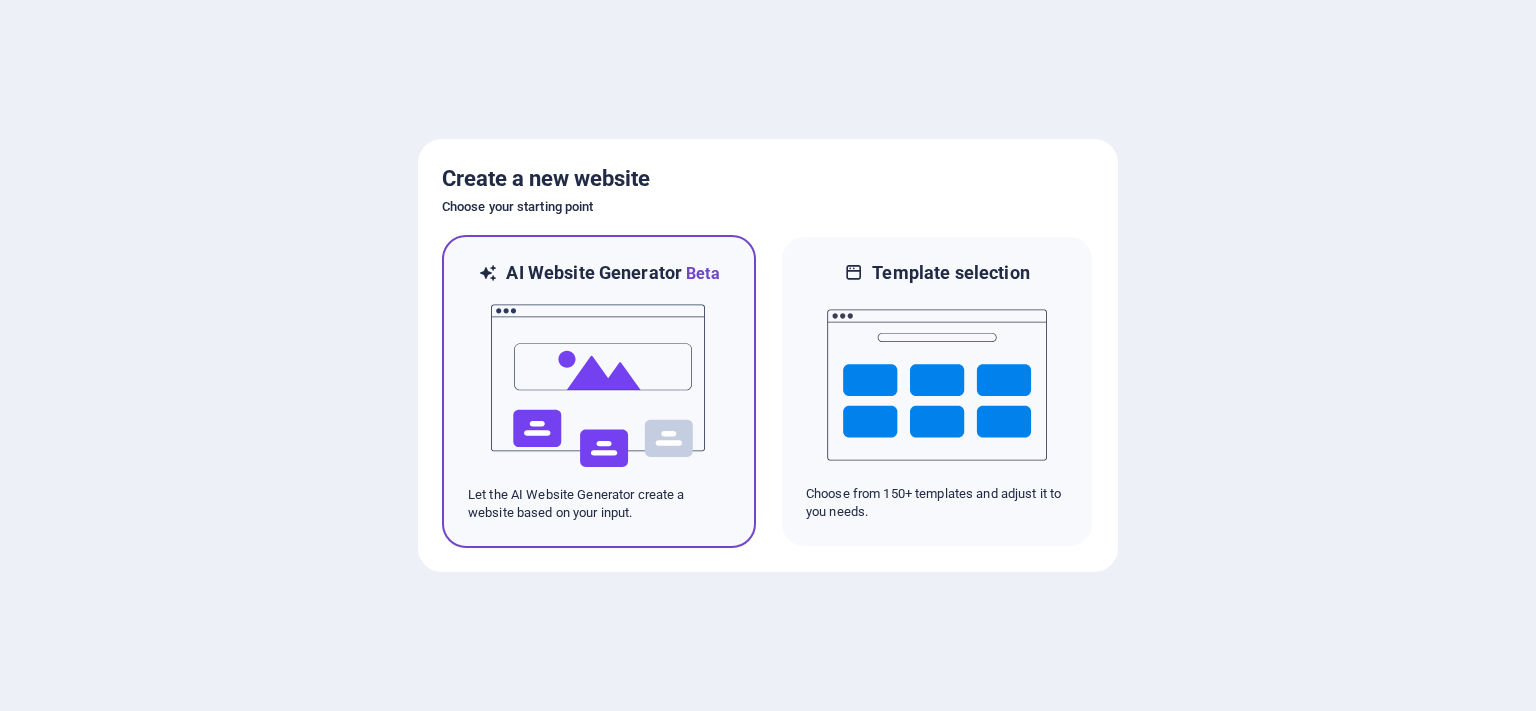 click at bounding box center (599, 386) 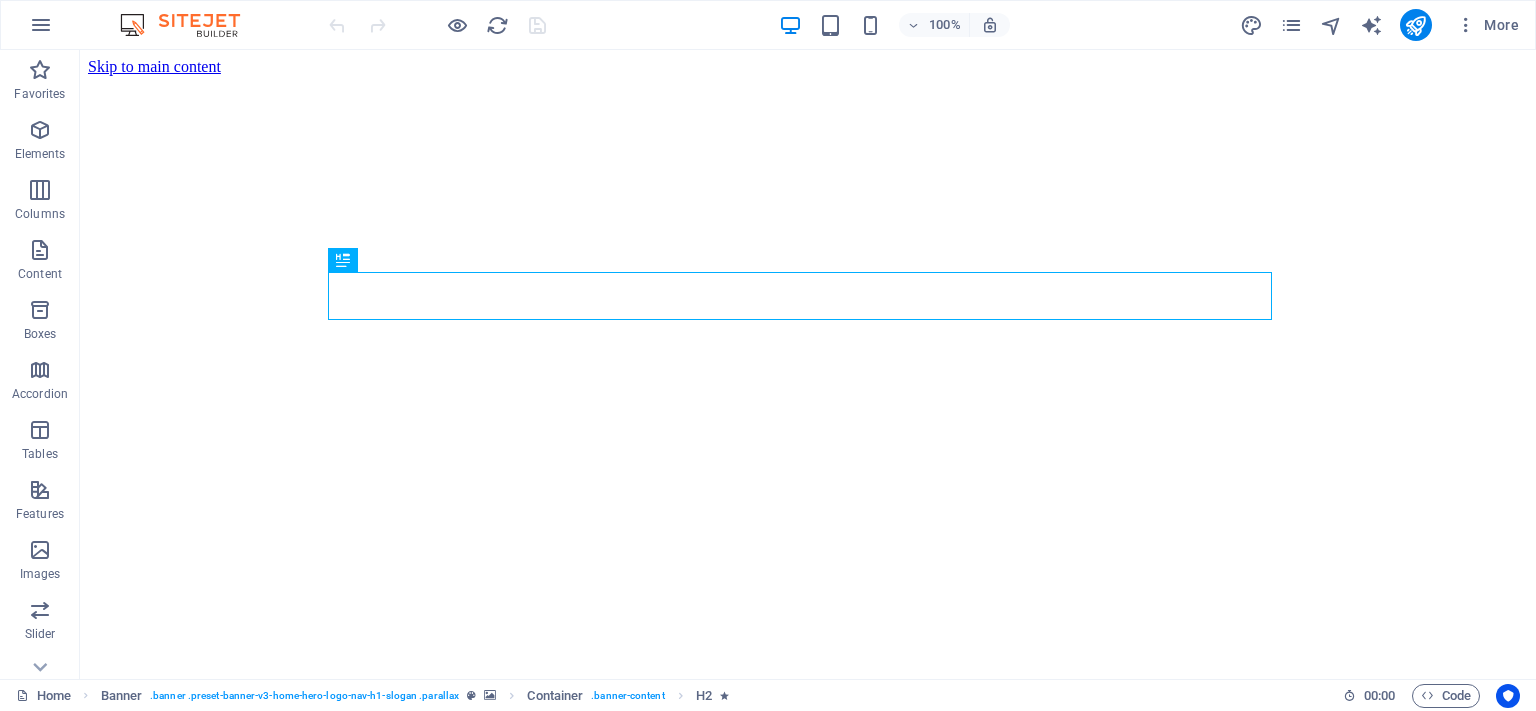 scroll, scrollTop: 0, scrollLeft: 0, axis: both 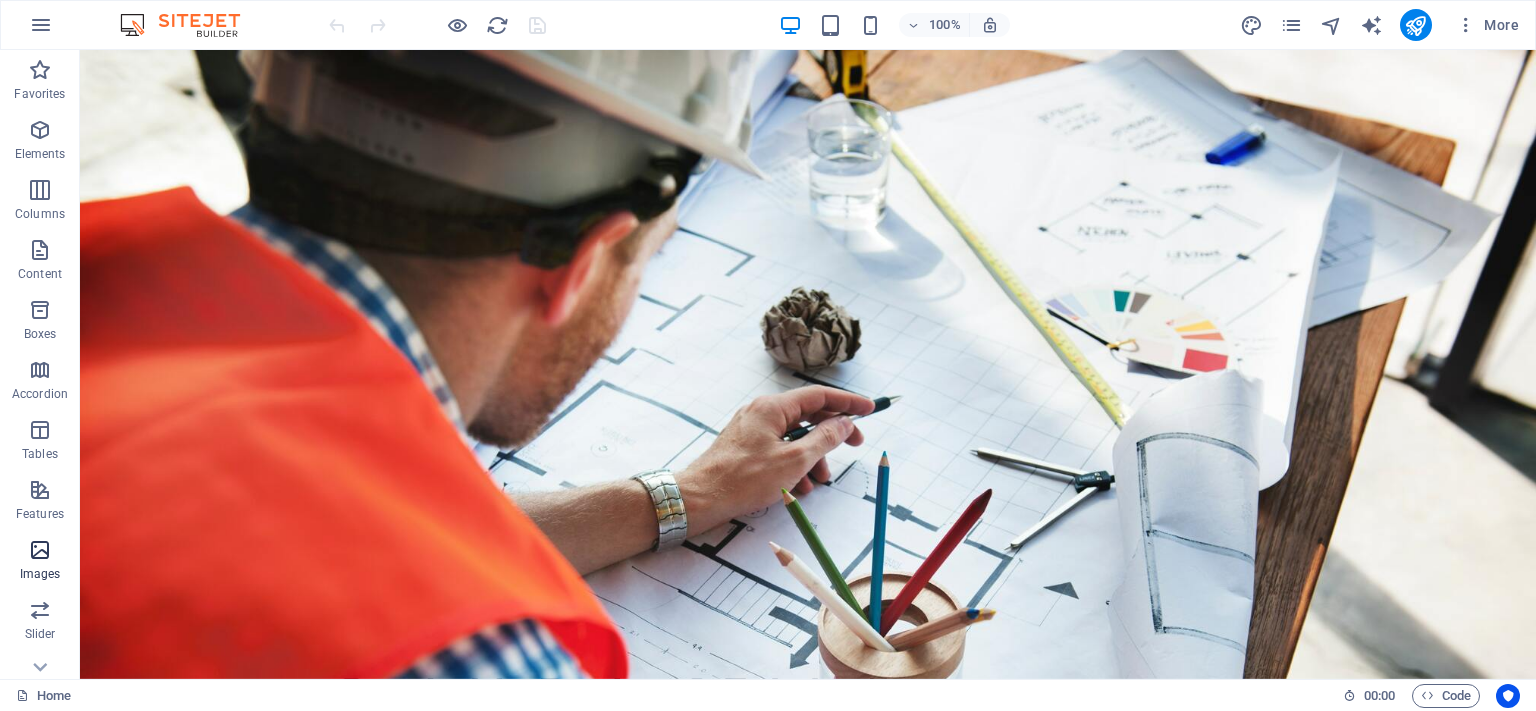 click on "Images" at bounding box center (40, 574) 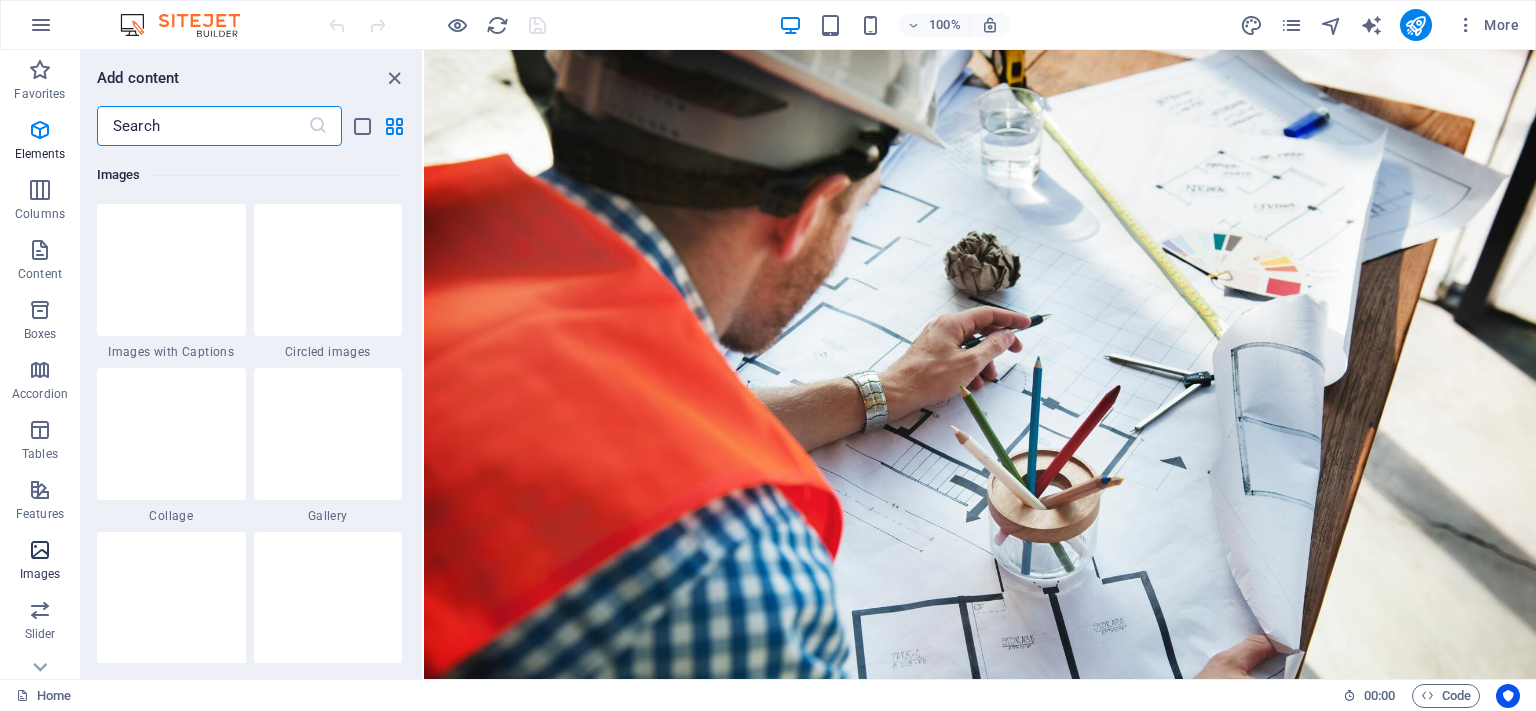 scroll, scrollTop: 10140, scrollLeft: 0, axis: vertical 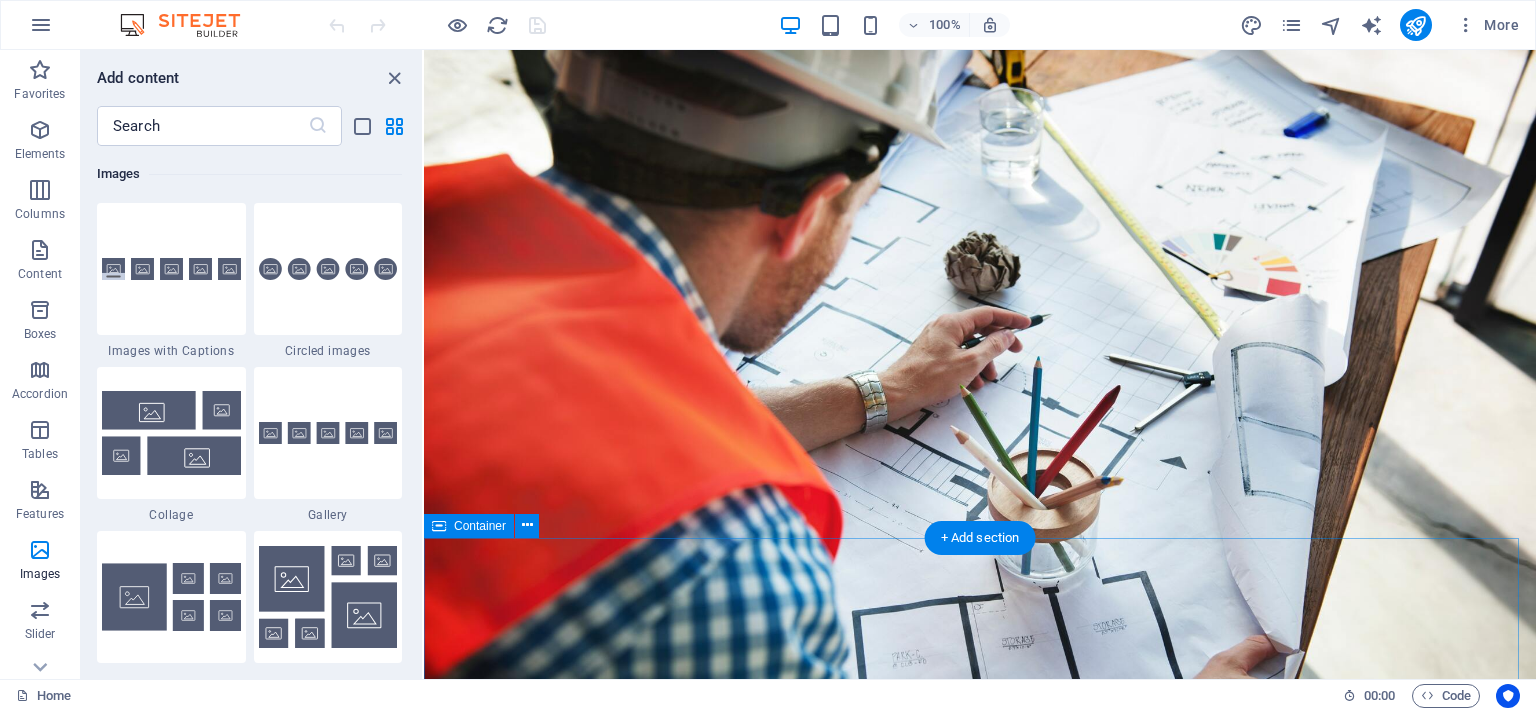 click on "Our Services Custom Metal Fabrication We offer custom fabrication services for various applications, ensuring quality and durability in every piece. Welding Services Our certified welding experts provide a range of welding services including MIG, TIG, and stick welding. Metal Art and Sculptures Transforming metal into stunning art pieces, perfect for homes and businesses. Aluminum Fabrication Specializing in aluminum welding and fabrication for lightweight and strong designs. Repair and Maintenance We provide repair services for metal structures, ensuring longevity and safety. Consultation and Design Services Get professional advice and custom design solutions for your welding projects." at bounding box center (980, 2114) 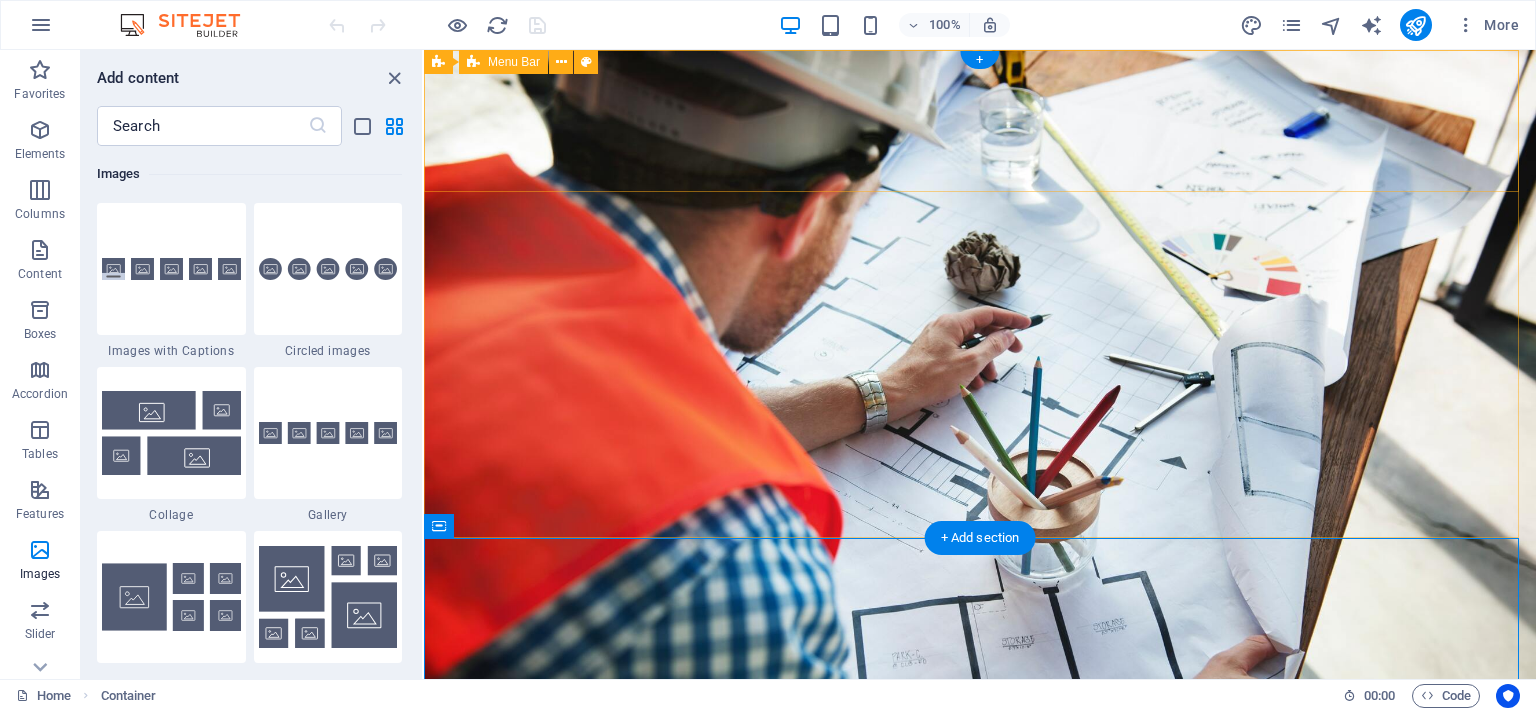 click on "Creekside Design & Fabrication Home Services Gallery FAQ Contact" at bounding box center [980, 716] 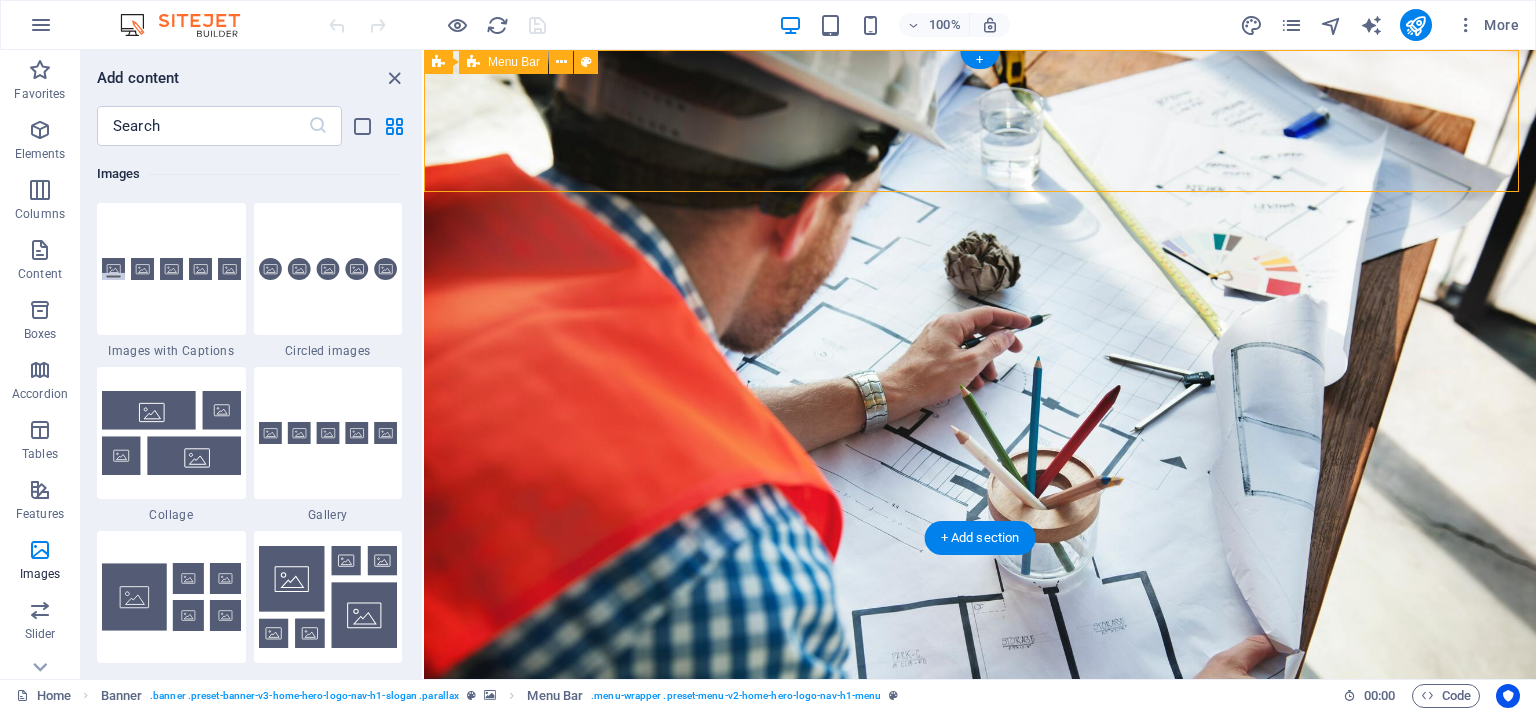 click on "Creekside Design & Fabrication Home Services Gallery FAQ Contact" at bounding box center (980, 716) 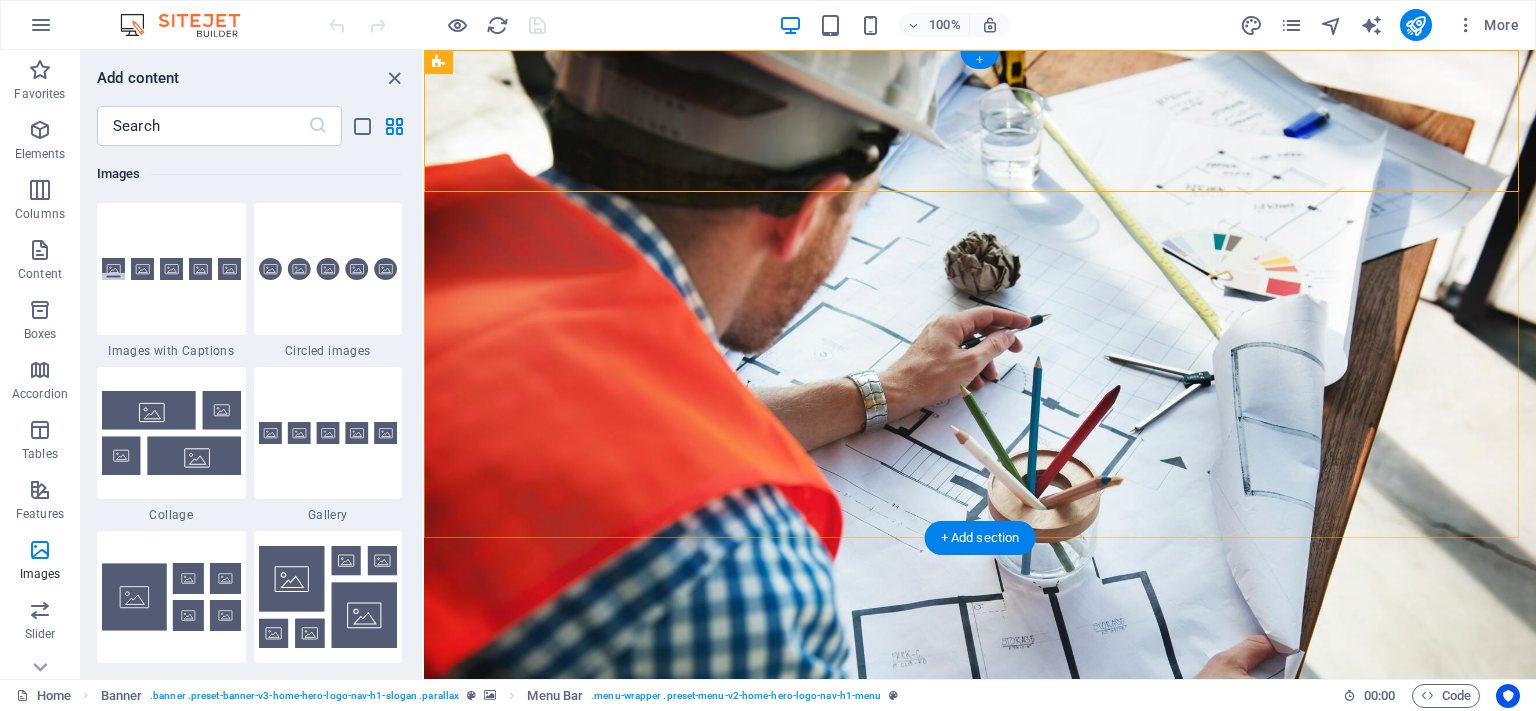 click on "+" at bounding box center (979, 60) 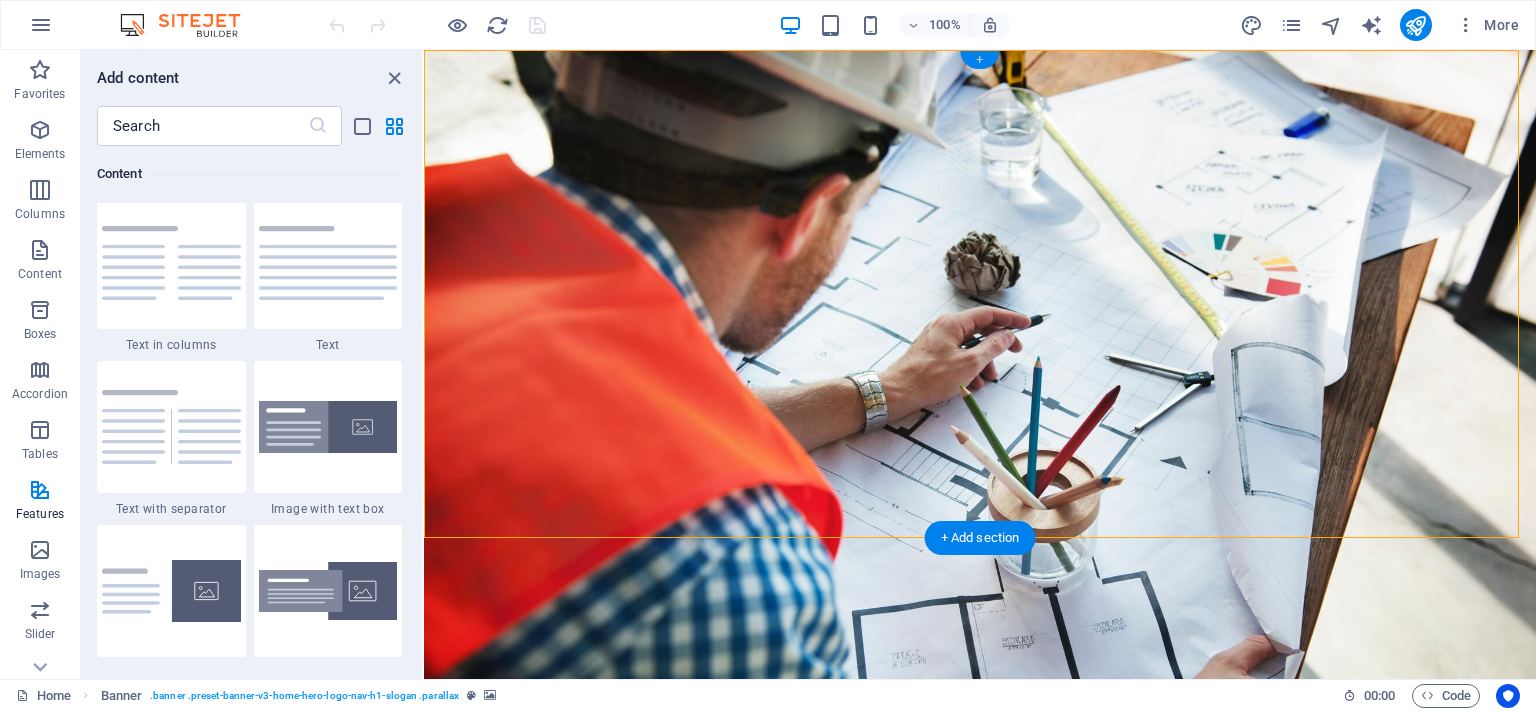 scroll, scrollTop: 3499, scrollLeft: 0, axis: vertical 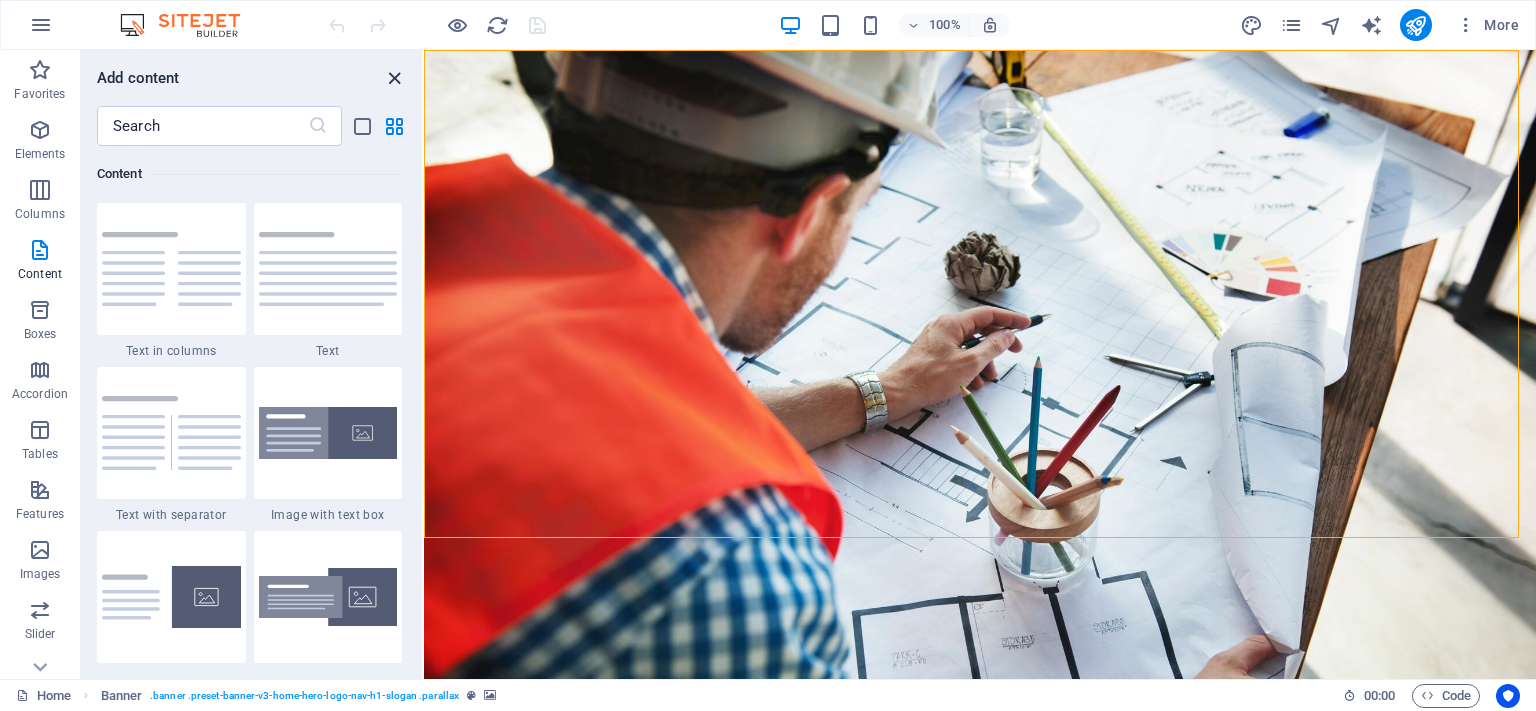 click at bounding box center (394, 78) 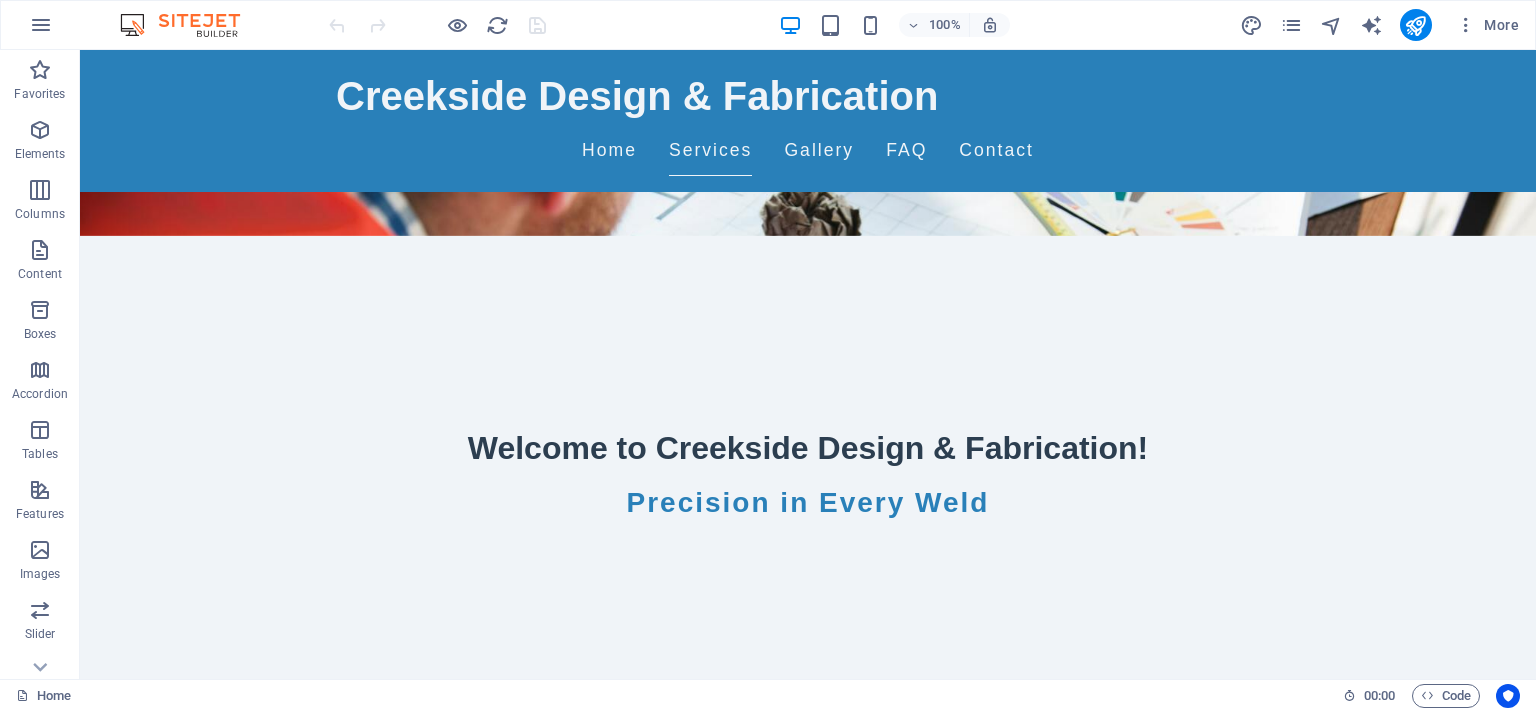 scroll, scrollTop: 458, scrollLeft: 0, axis: vertical 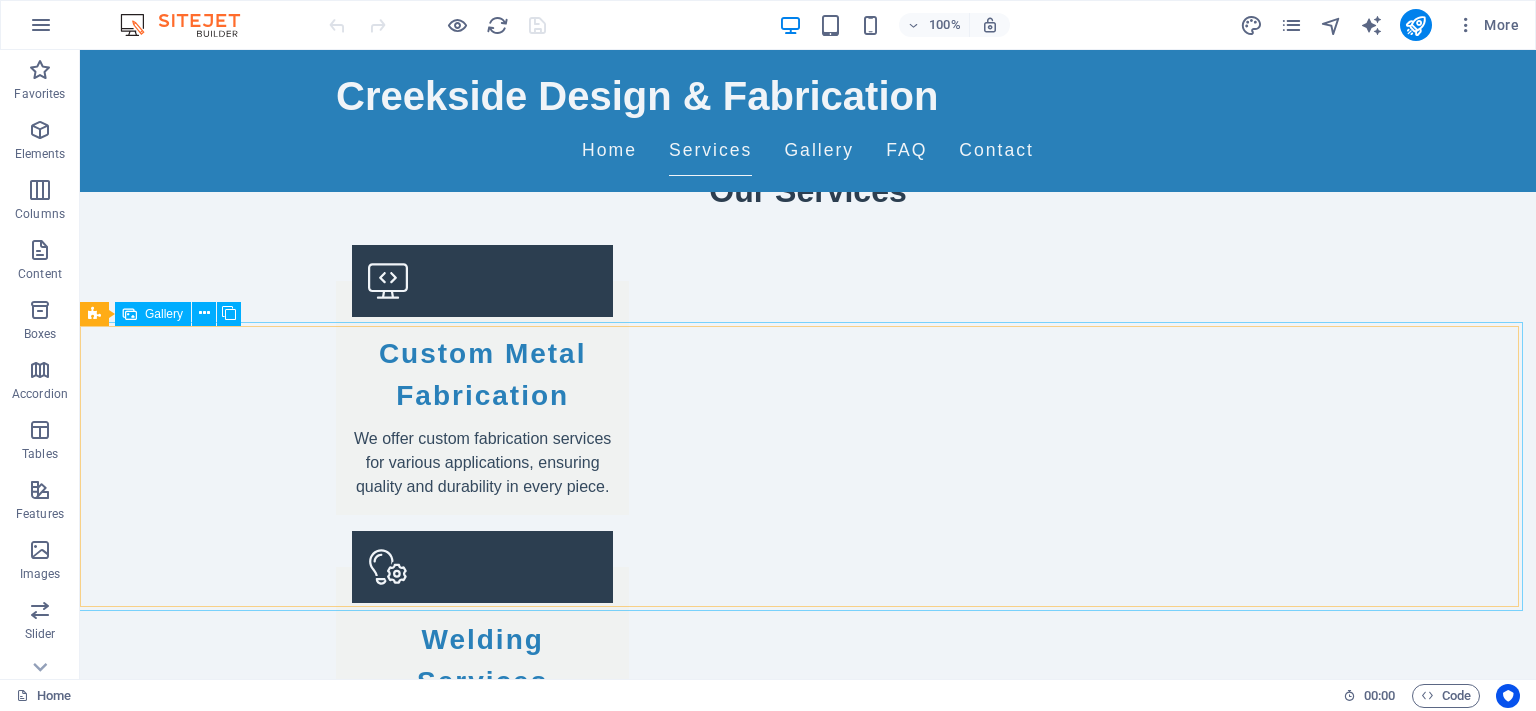 click on "Gallery" at bounding box center (164, 314) 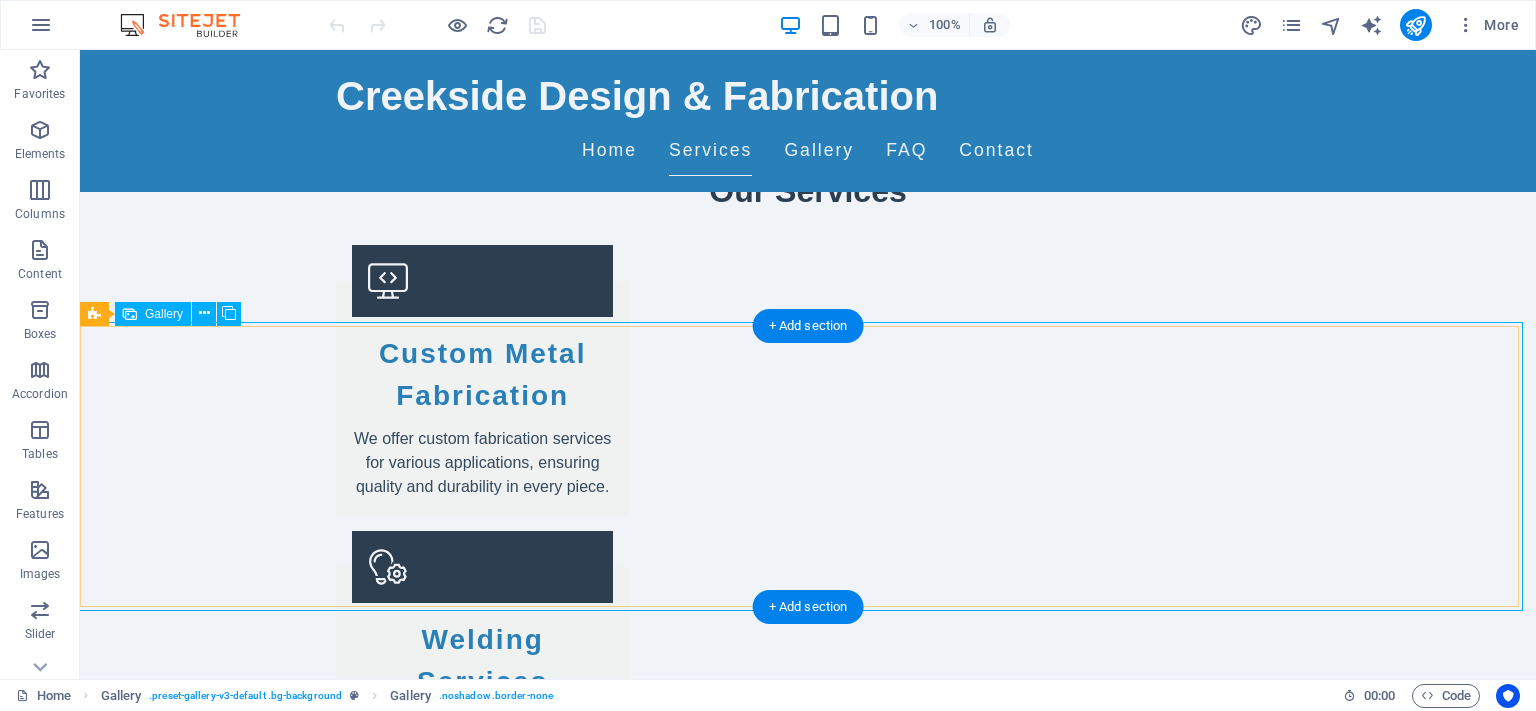 click at bounding box center [222, 2191] 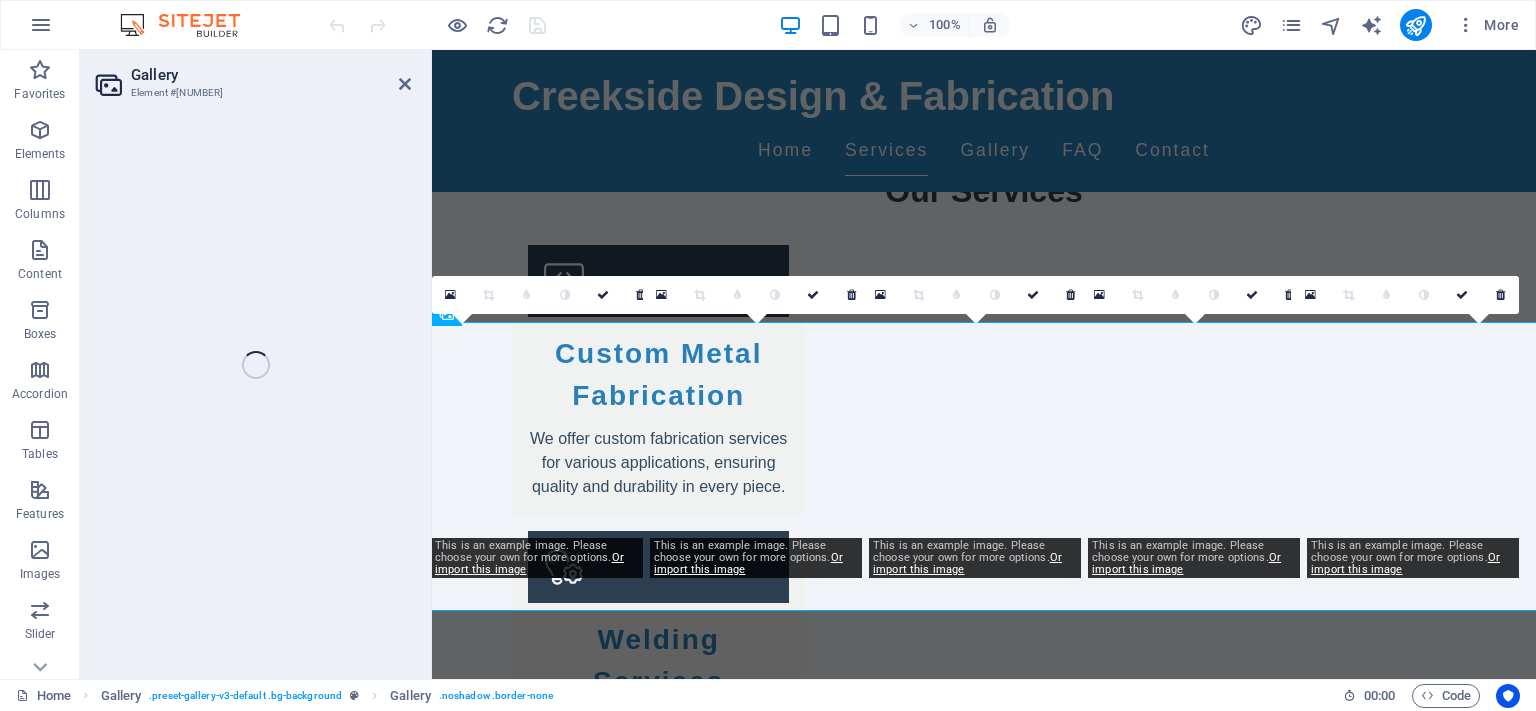 select on "px" 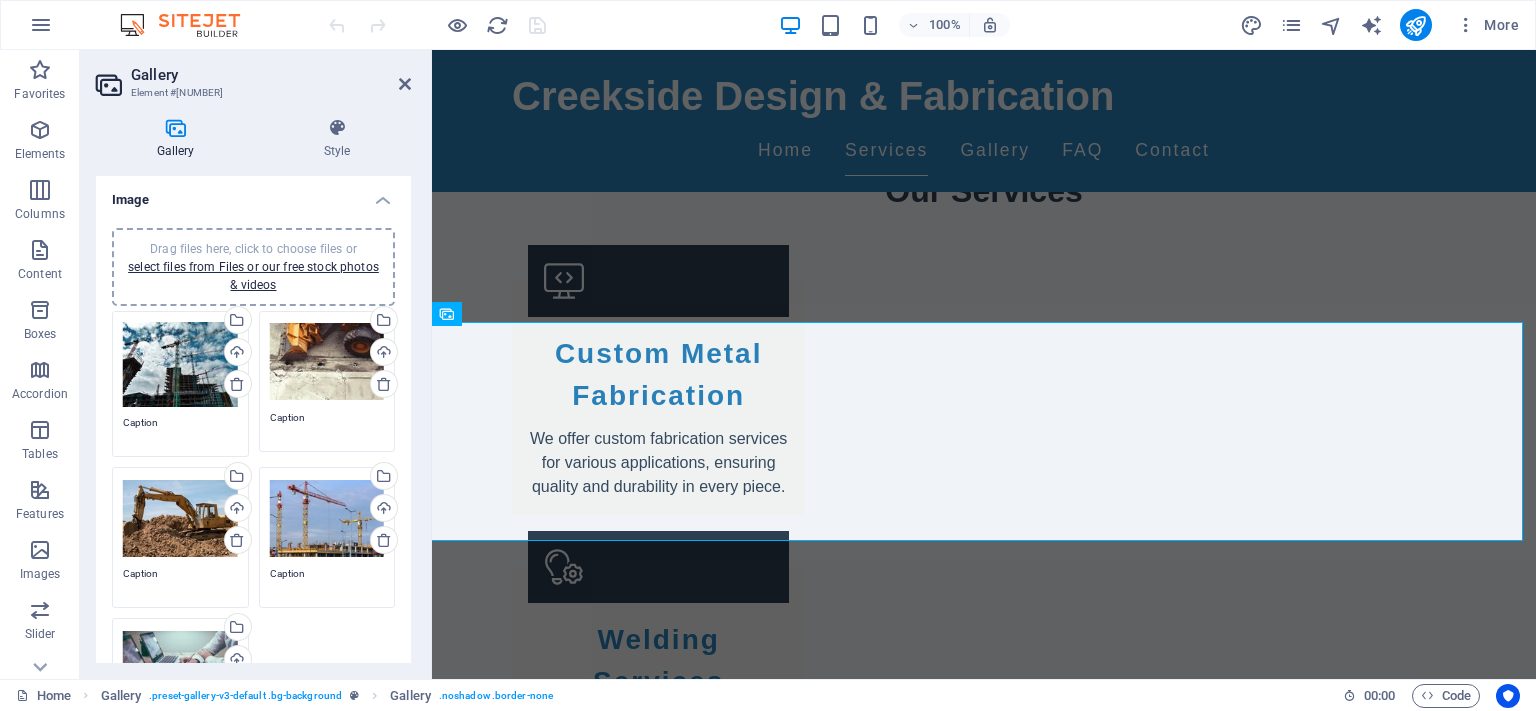 drag, startPoint x: 418, startPoint y: 276, endPoint x: 381, endPoint y: 566, distance: 292.35083 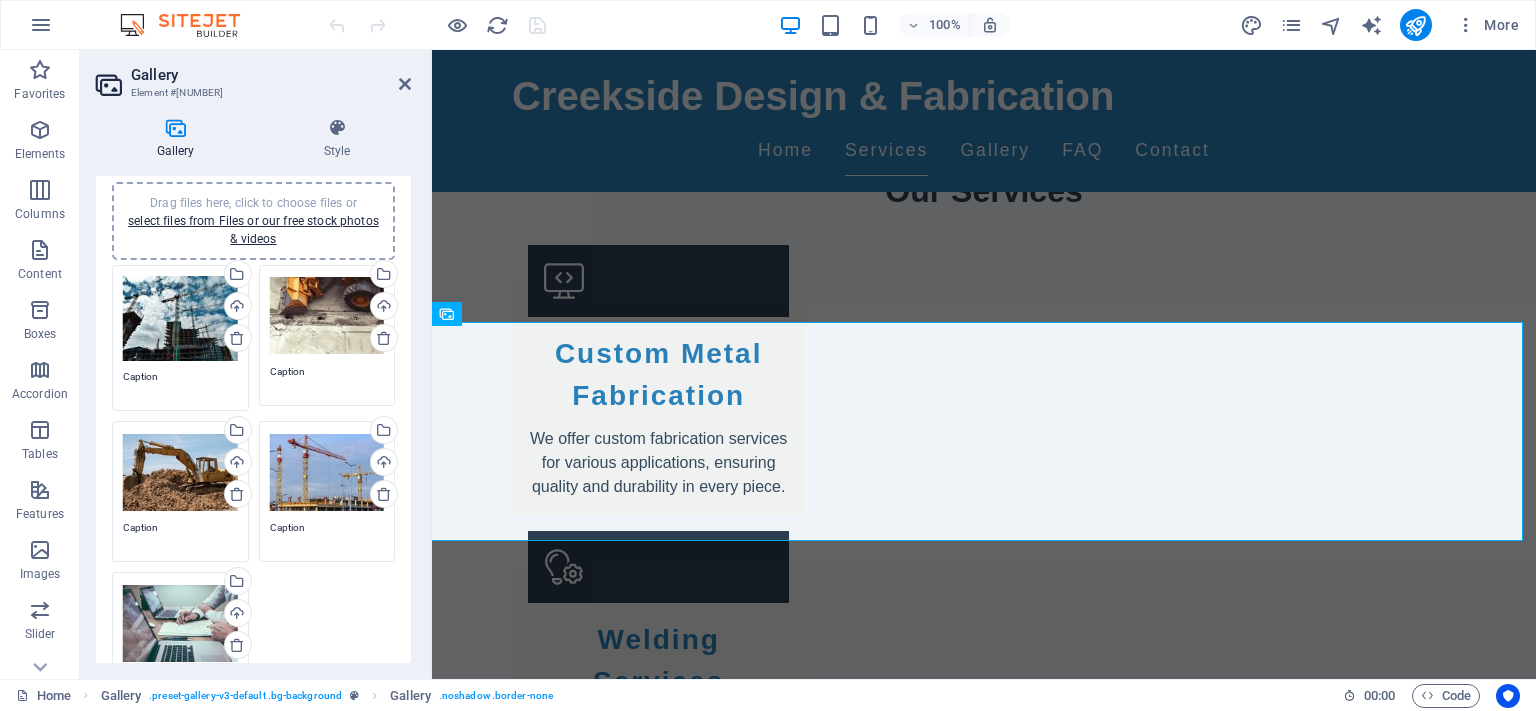 scroll, scrollTop: 91, scrollLeft: 0, axis: vertical 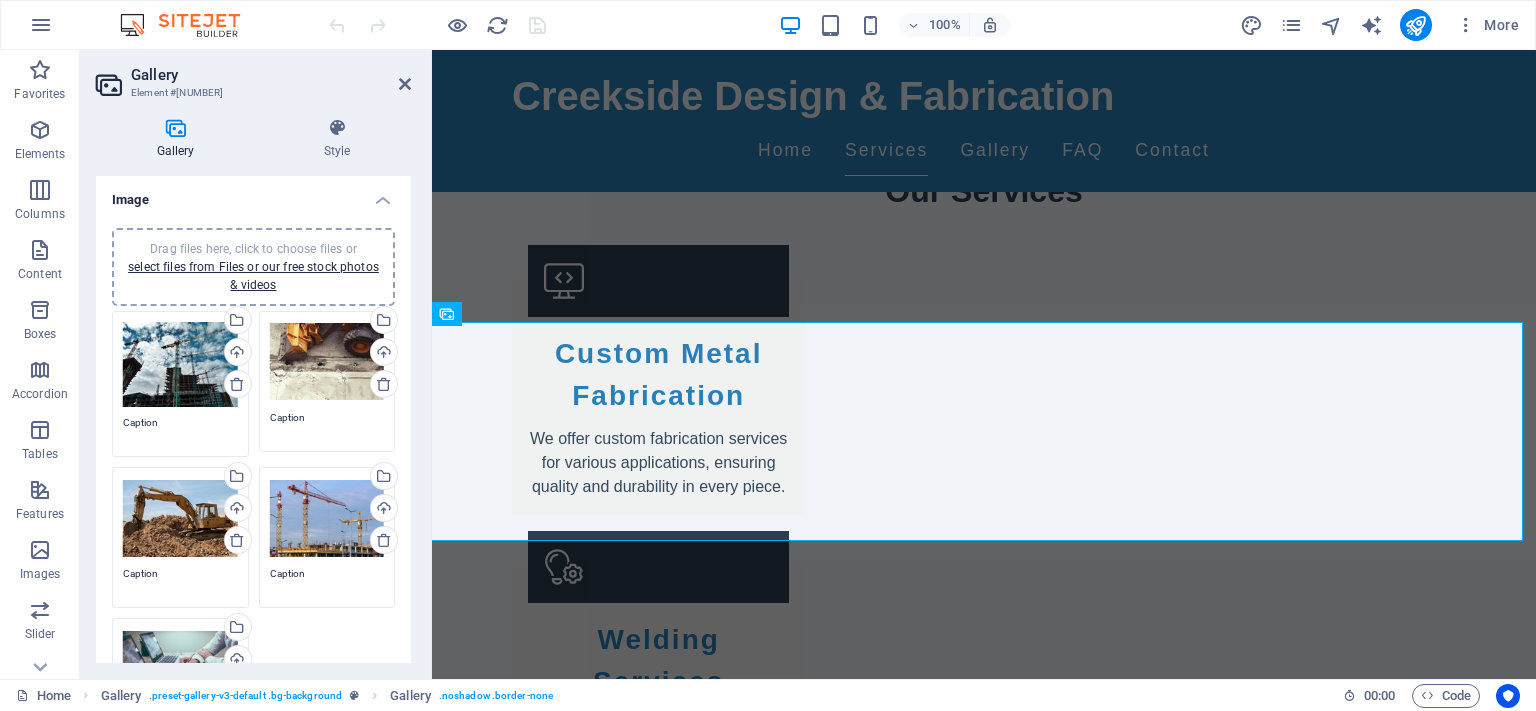 click on "Drag files here, click to choose files or select files from Files or our free stock photos & videos" at bounding box center (180, 365) 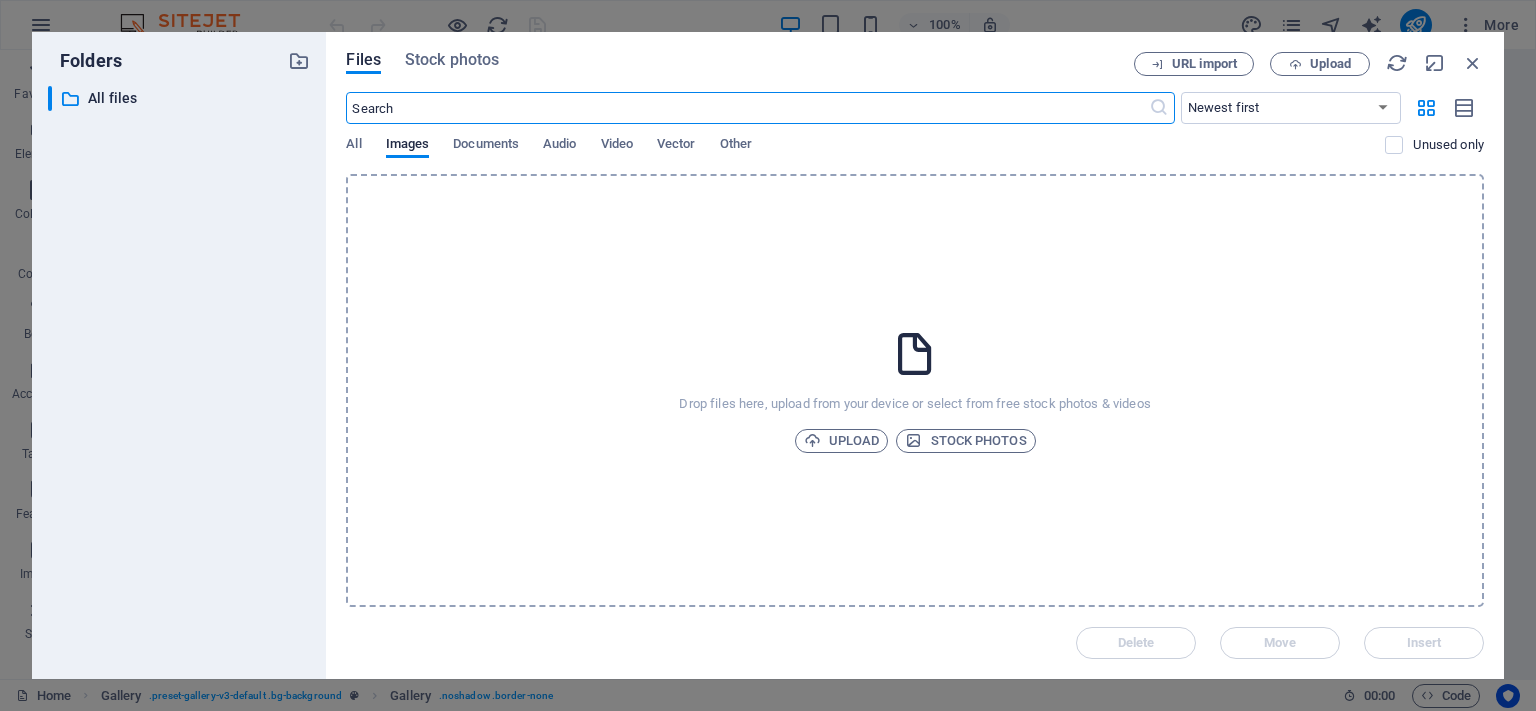 scroll, scrollTop: 1082, scrollLeft: 0, axis: vertical 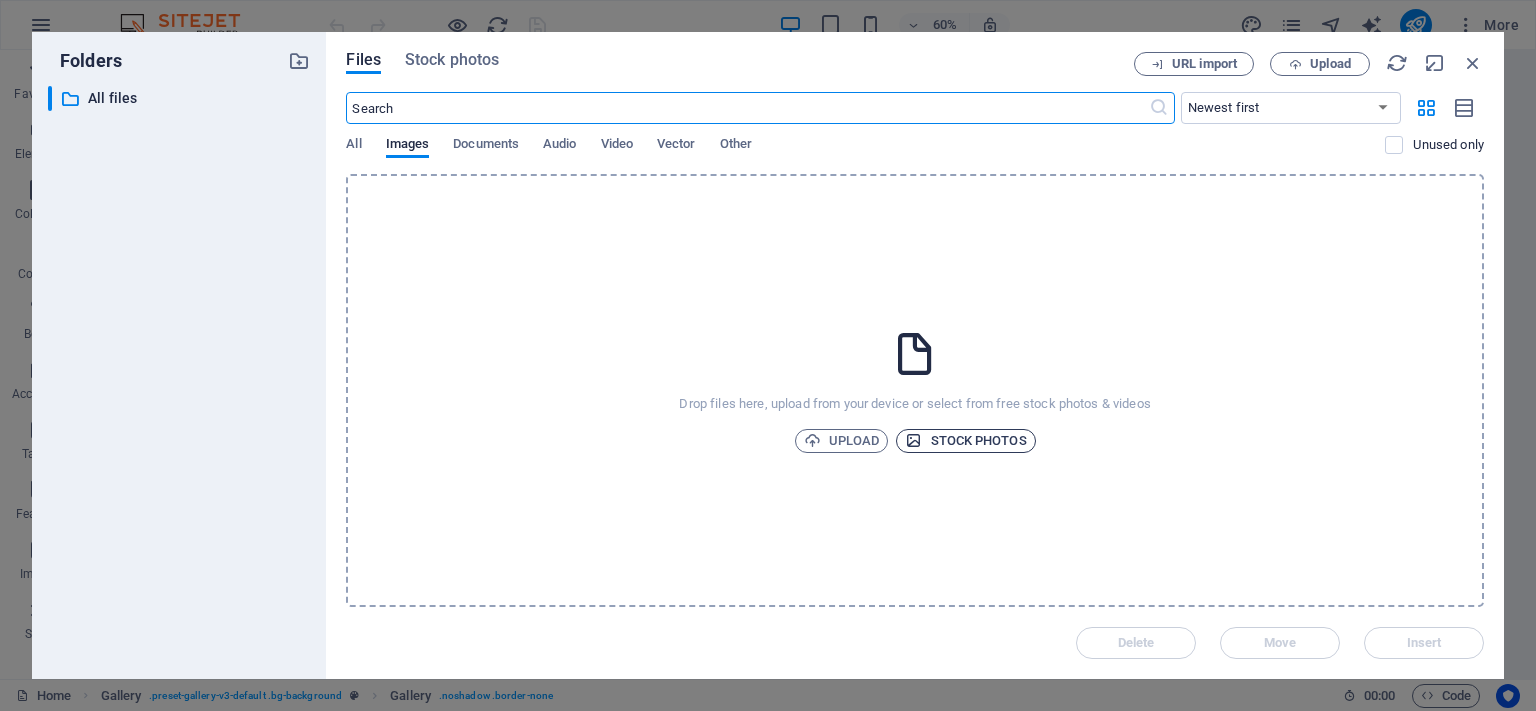 click on "Stock photos" at bounding box center [965, 441] 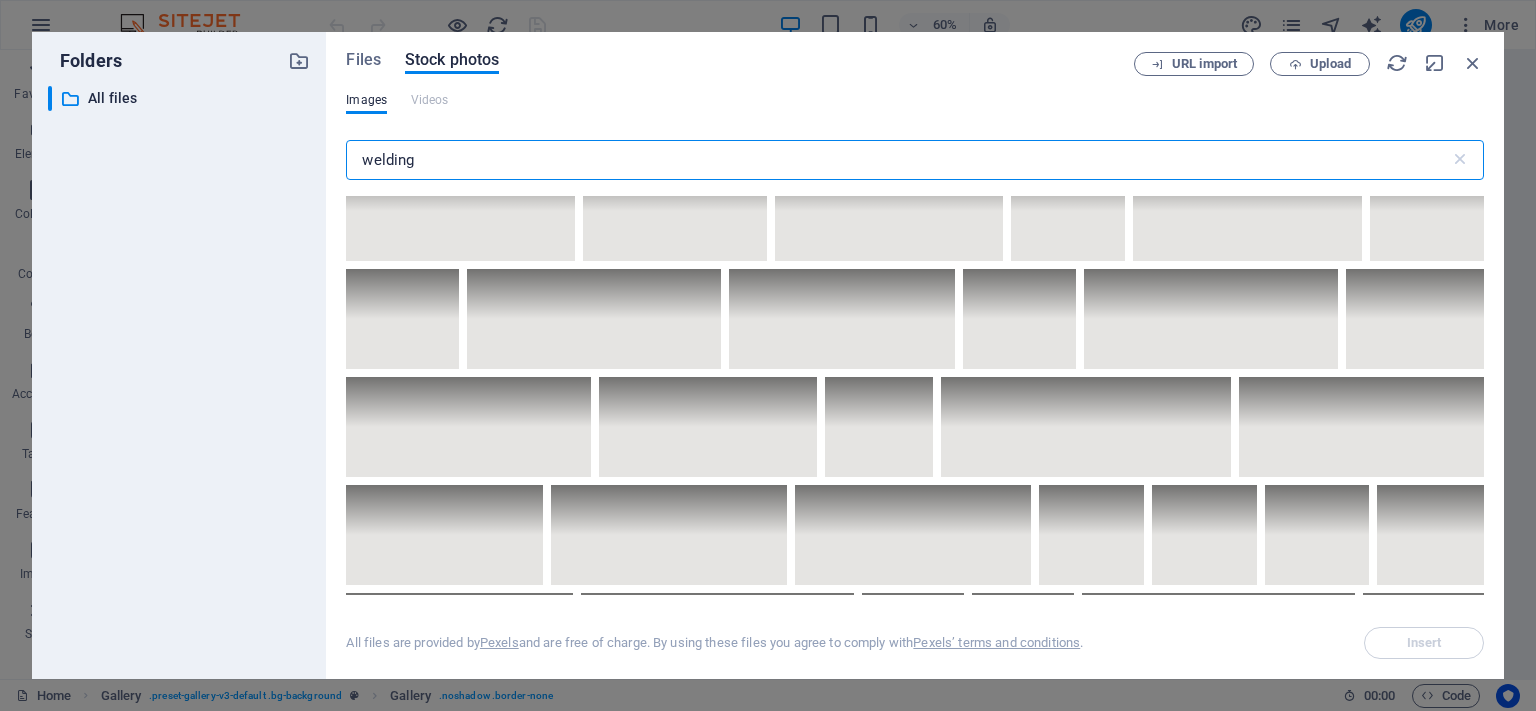 scroll, scrollTop: 7866, scrollLeft: 0, axis: vertical 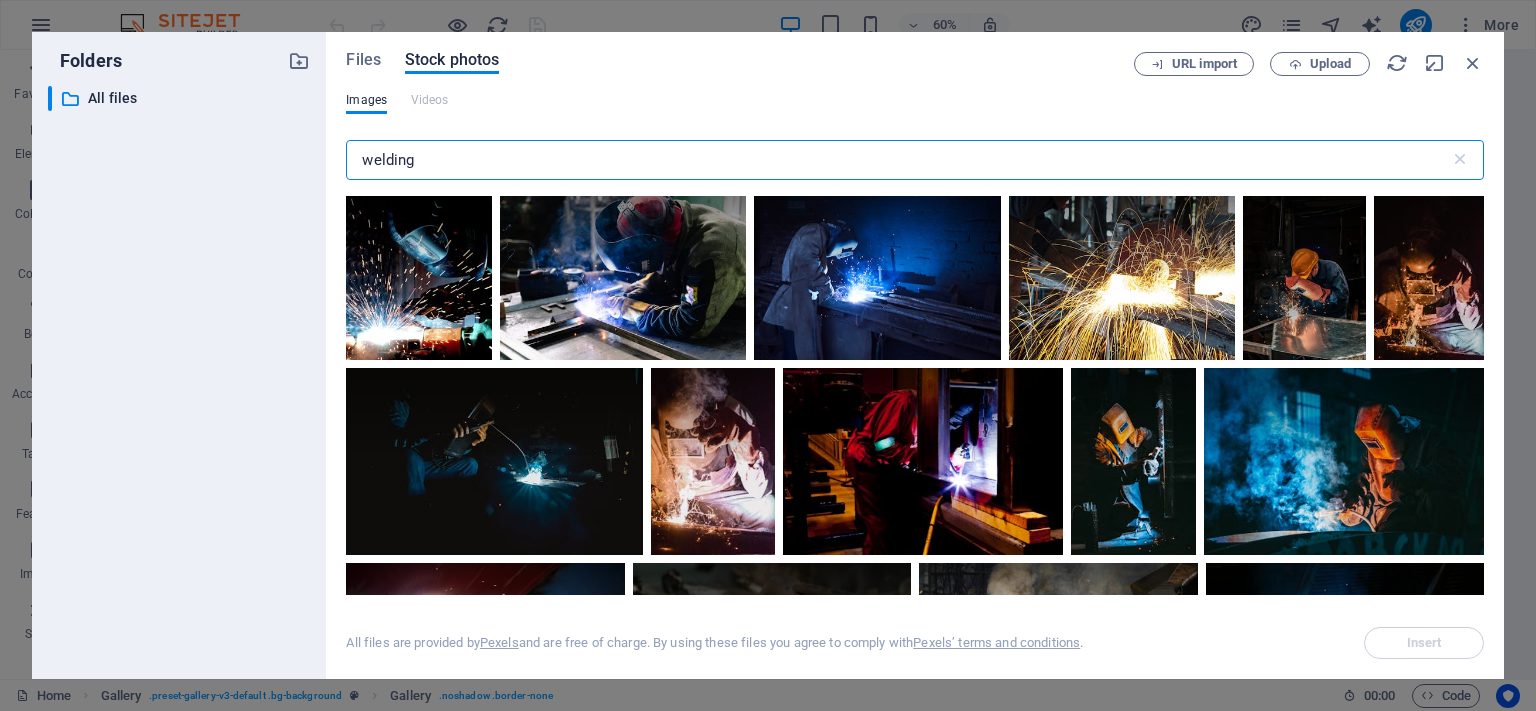 type on "welding" 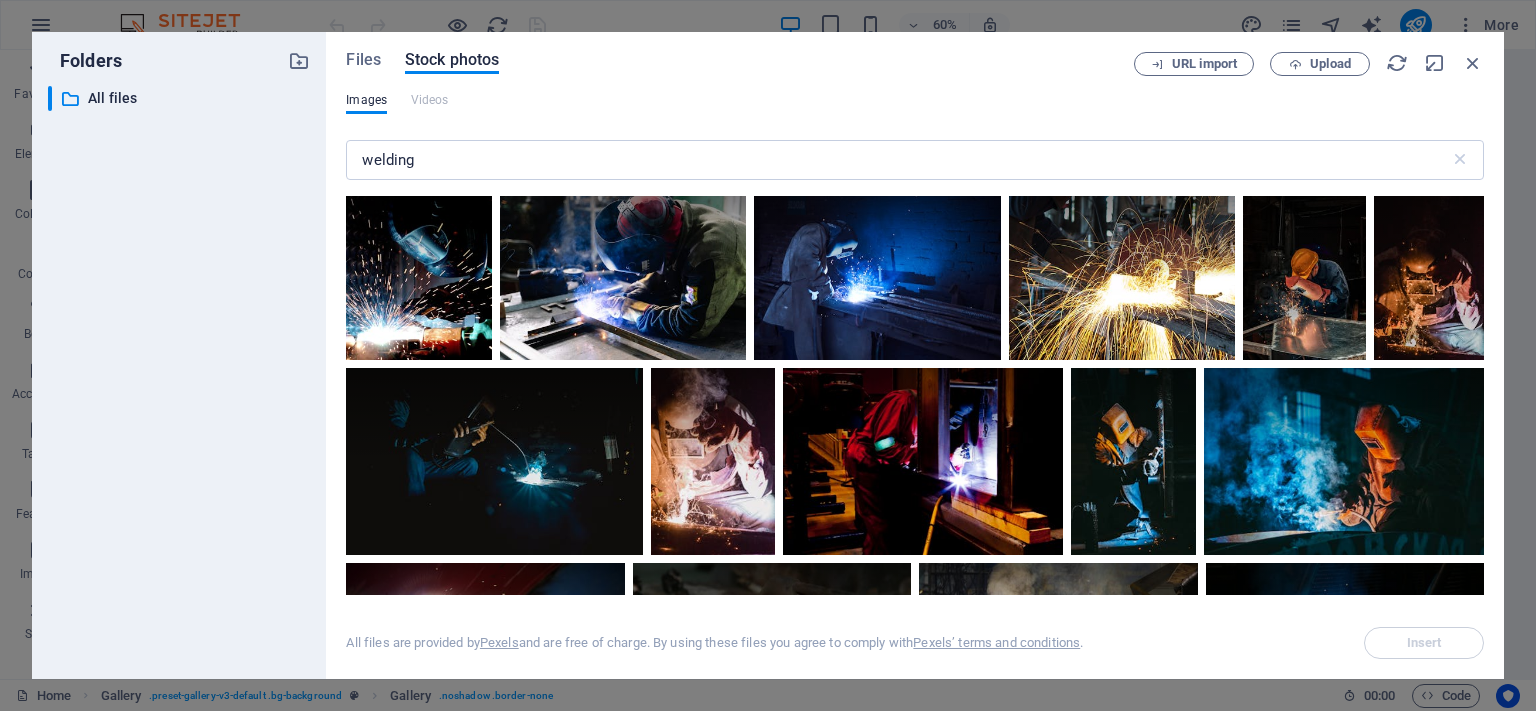 click on "Files Stock photos URL import Upload Images Videos welding ​ Exceeded number of results. Please narrow your search. All files are provided by Pexels and are free of charge. By using these files you agree to comply with Pexels’ terms and conditions. Insert" at bounding box center (915, 355) 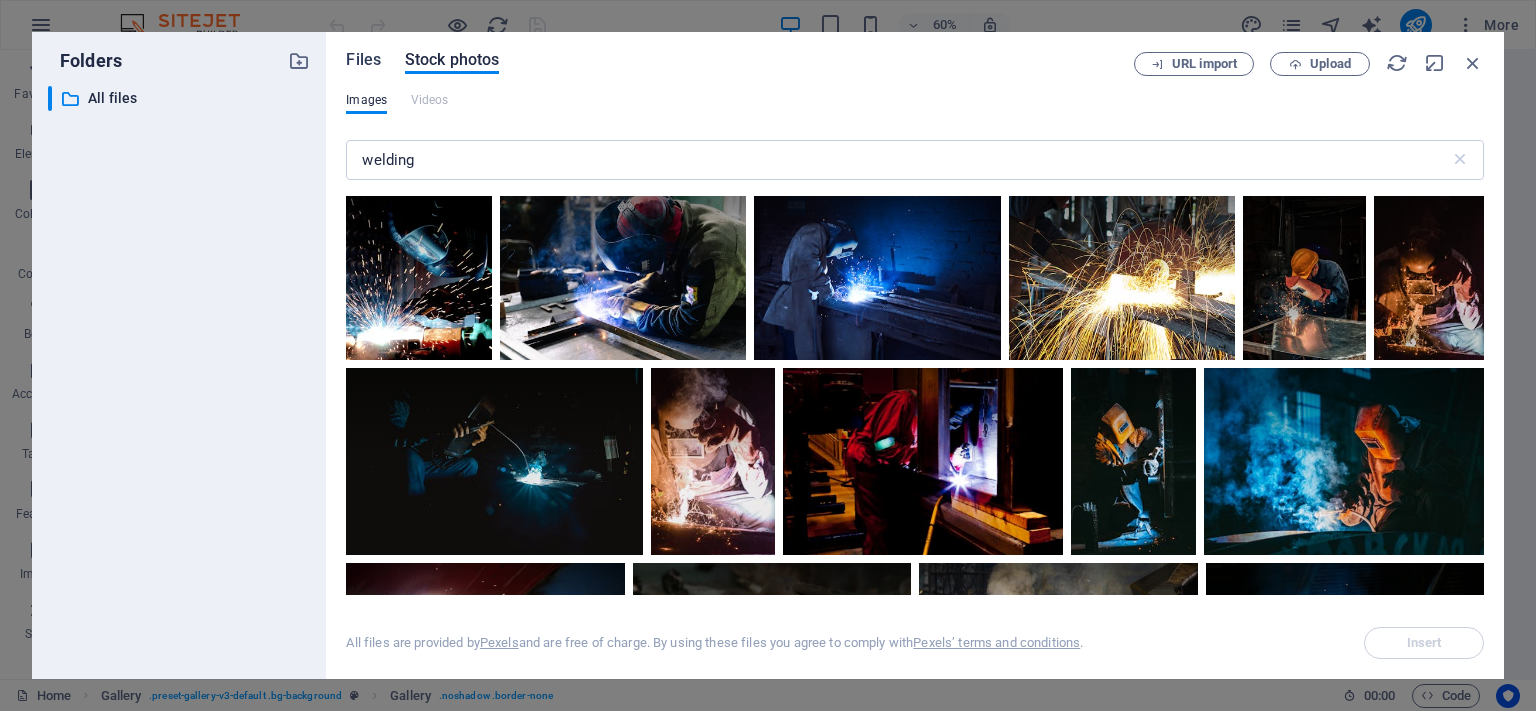 click on "Files" at bounding box center (363, 60) 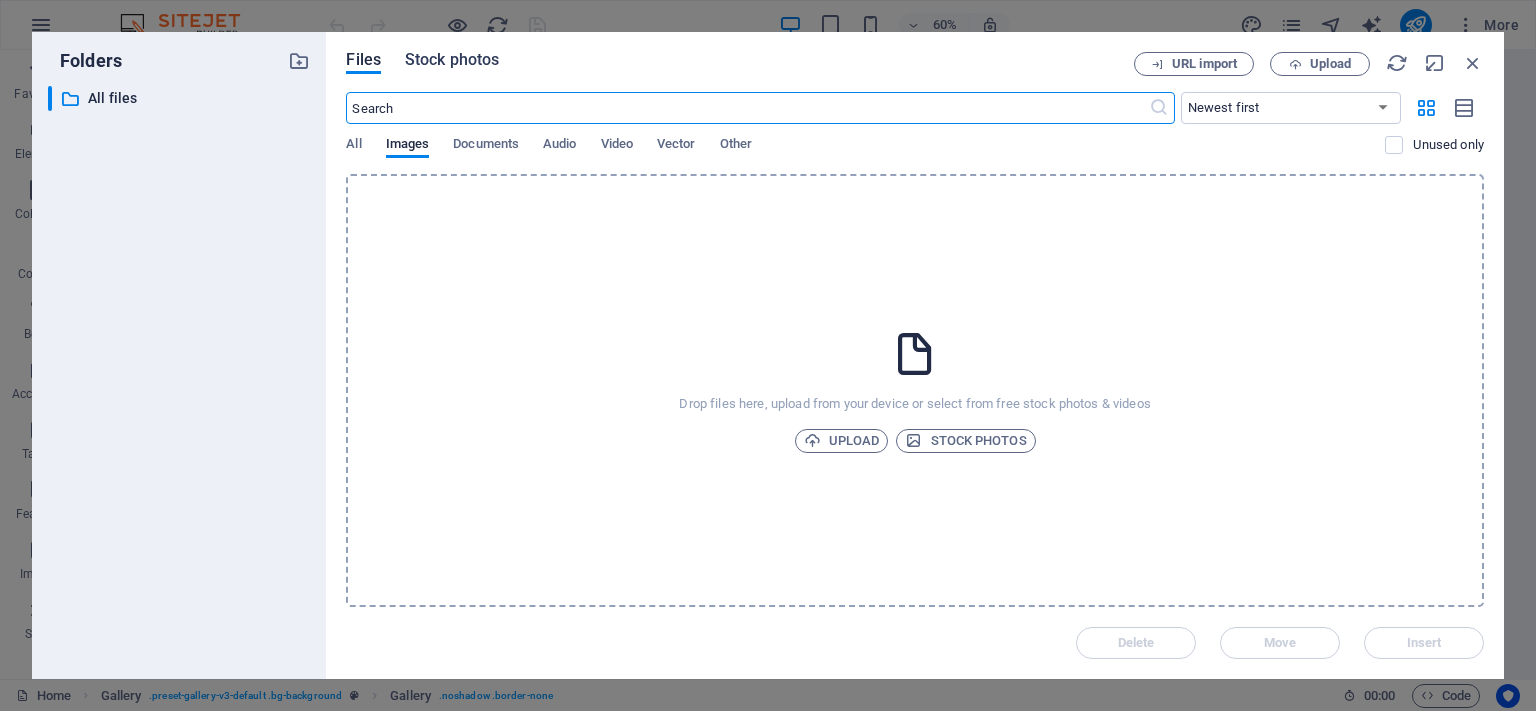 click on "Stock photos" at bounding box center [452, 60] 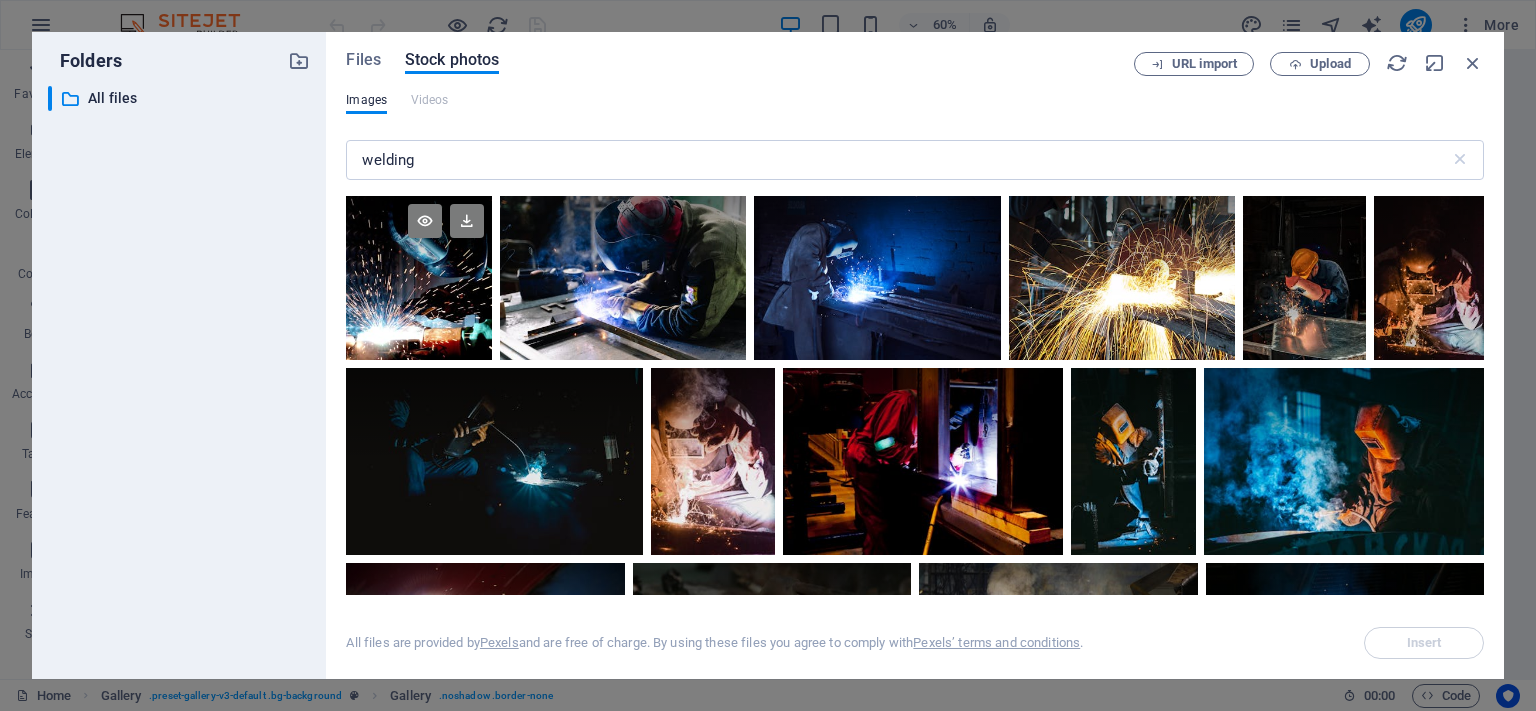 click at bounding box center (419, 278) 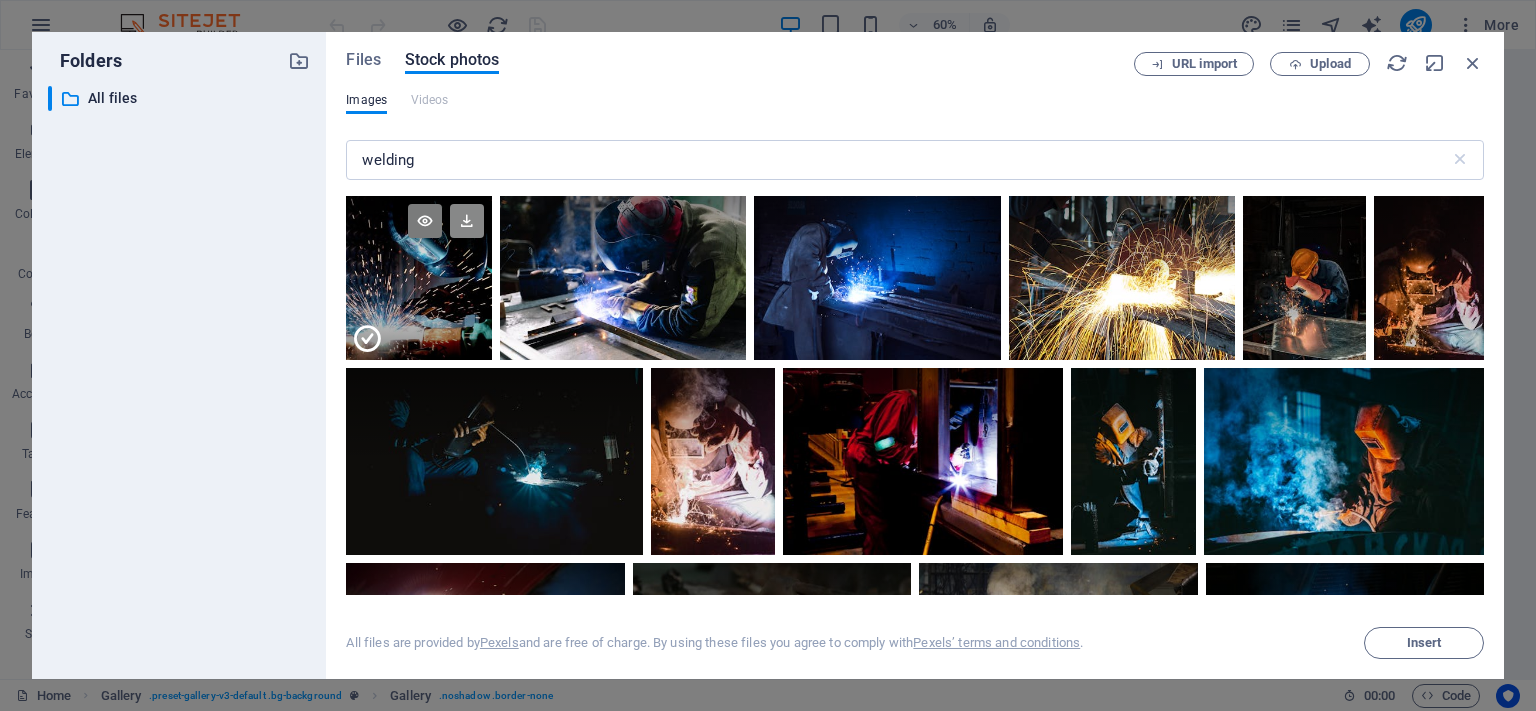 click at bounding box center [467, 221] 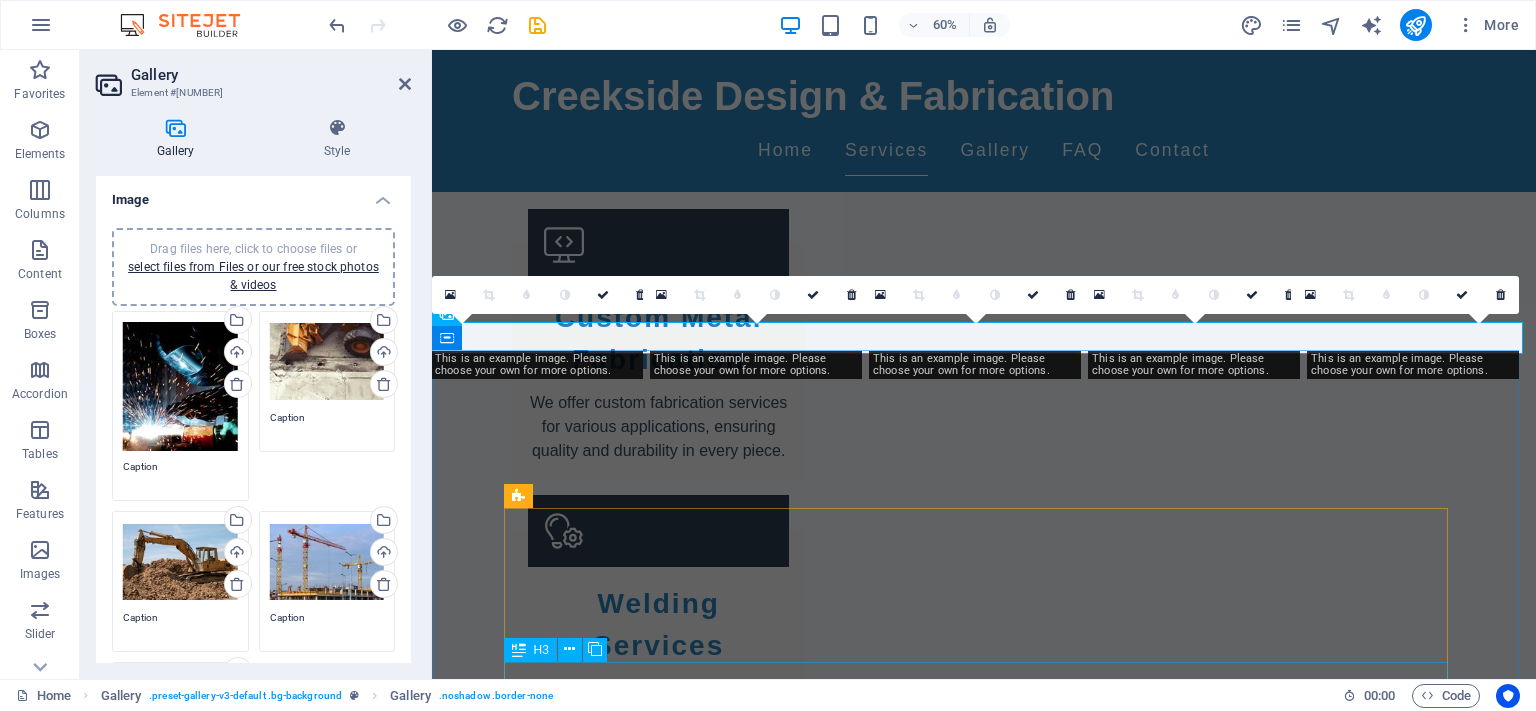 scroll, scrollTop: 1046, scrollLeft: 0, axis: vertical 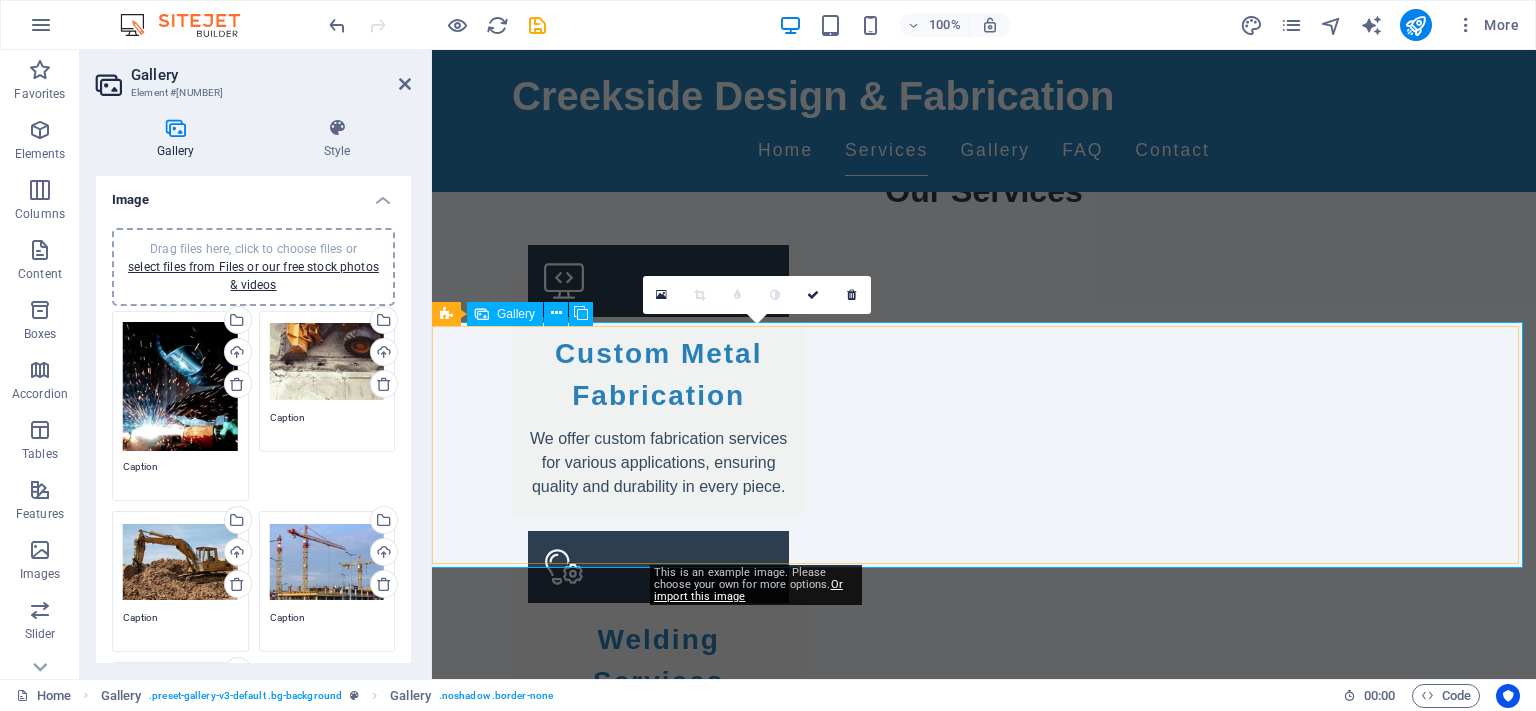 click at bounding box center [761, 2170] 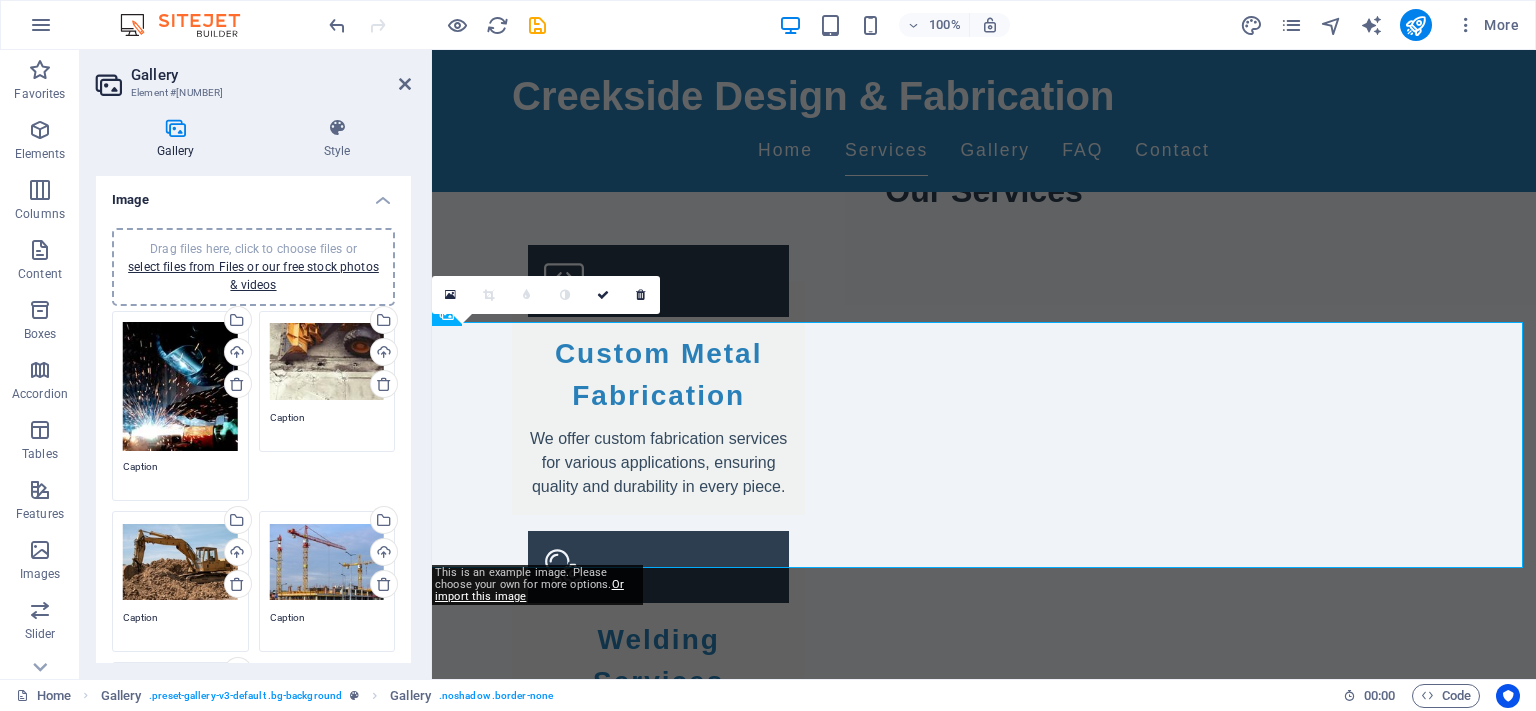 click on "Drag files here, click to choose files or select files from Files or our free stock photos & videos" at bounding box center (327, 362) 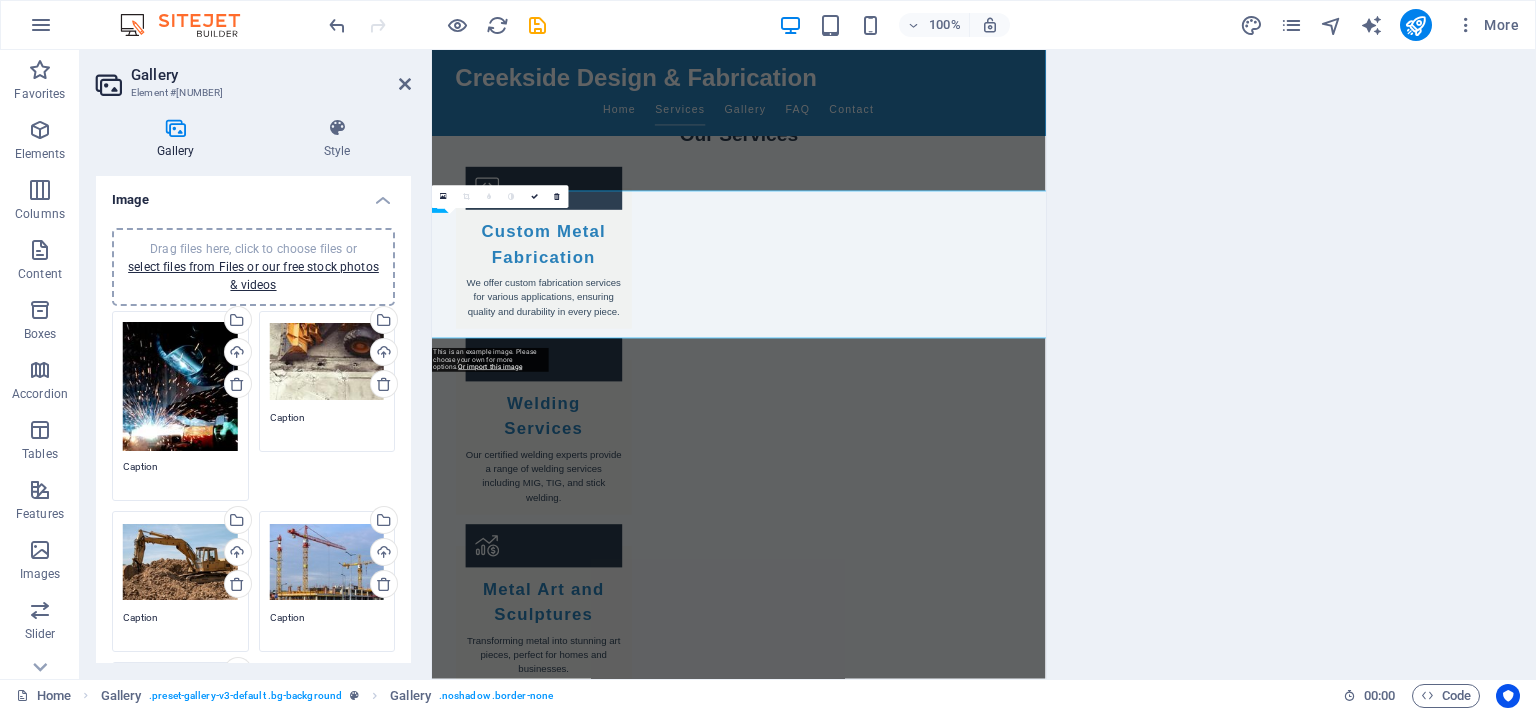 click on "Creekside Design & Fabrication Home Favorites Elements Columns Content Boxes Accordion Tables Features Images Slider Header Footer Forms Marketing Collections Gallery Element #[NUMBER] Gallery Style Image Drag files here, click to choose files or select files from Files or our free stock photos & videos Drag files here, click to choose files or select files from Files or our free stock photos & videos Select files from the file manager, stock photos, or upload file(s) Upload Caption Drag files here, click to choose files or select files from Files or our free stock photos & videos Select files from the file manager, stock photos, or upload file(s) Upload Caption Drag files here, click to choose files or select files from Files or our free stock photos & videos Select files from the file manager, stock photos, or upload file(s) Upload Caption Drag files here, click to choose files or Upload Caption Upload Caption Settings [NUMBER]:[NUMBER]" at bounding box center [768, 355] 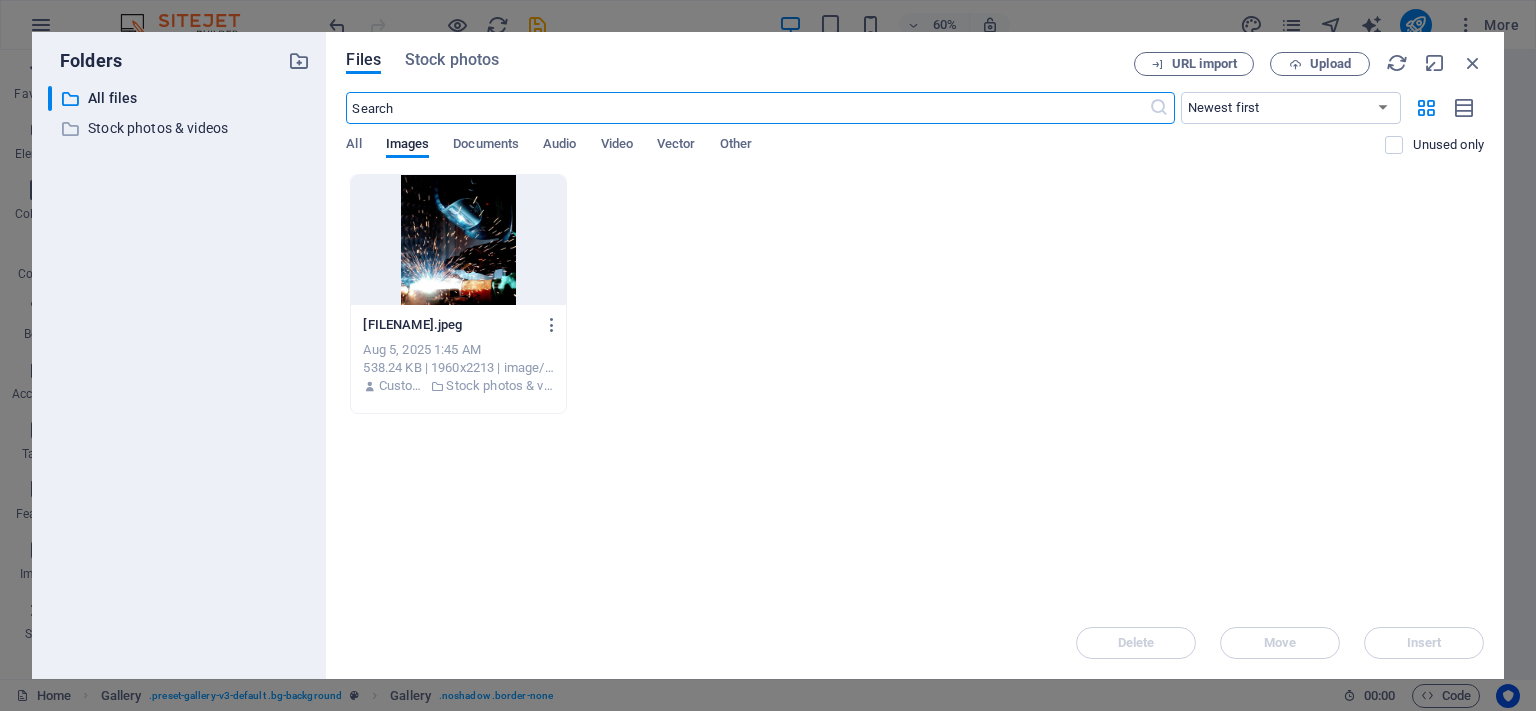scroll, scrollTop: 1082, scrollLeft: 0, axis: vertical 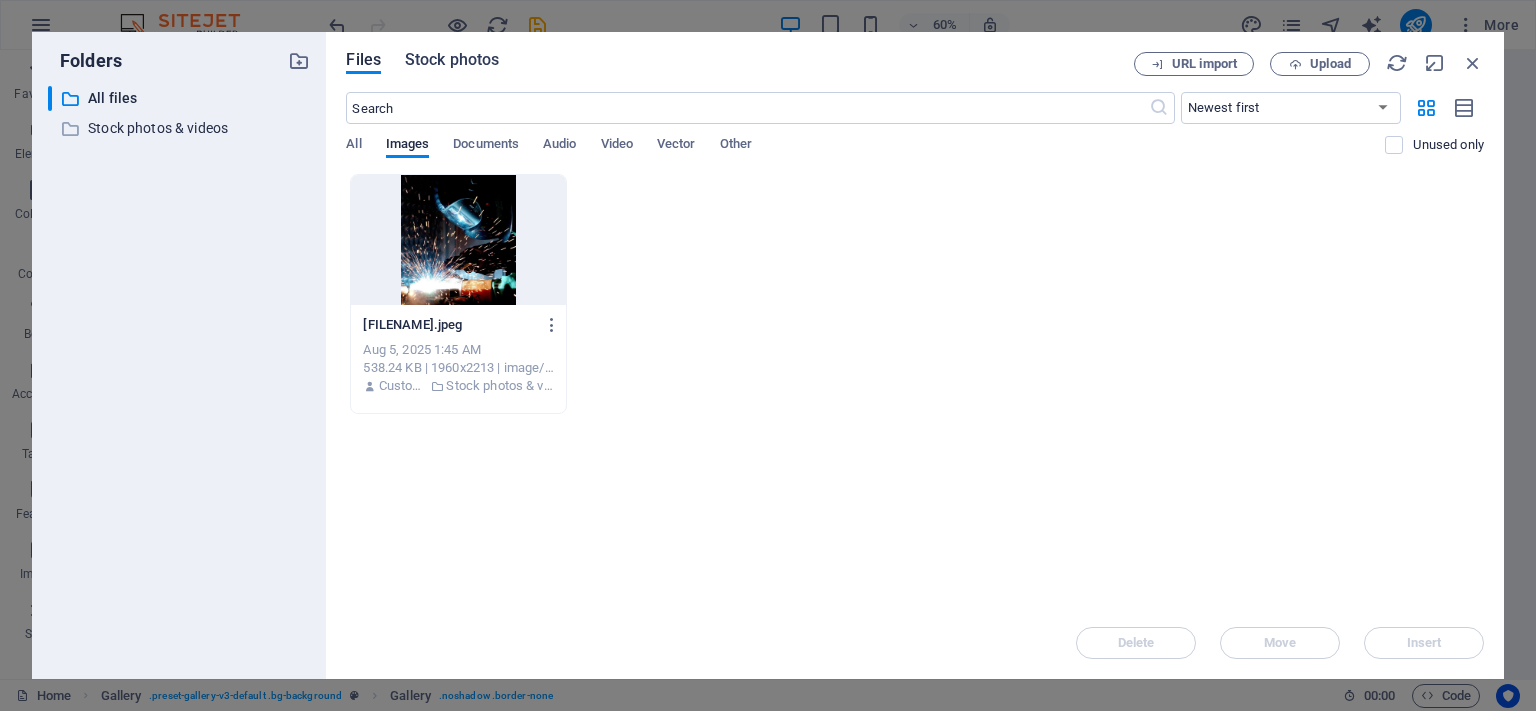 click on "Stock photos" at bounding box center (452, 60) 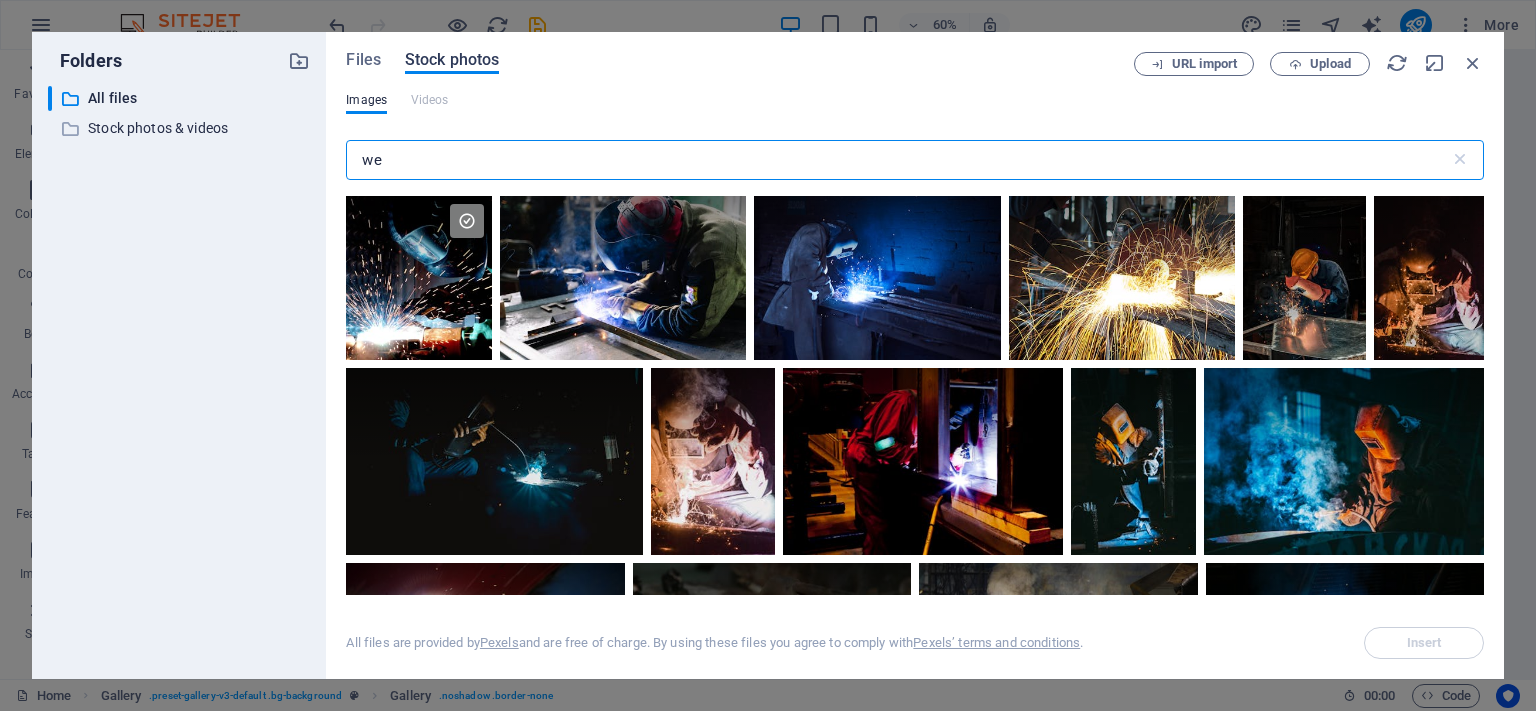 type on "w" 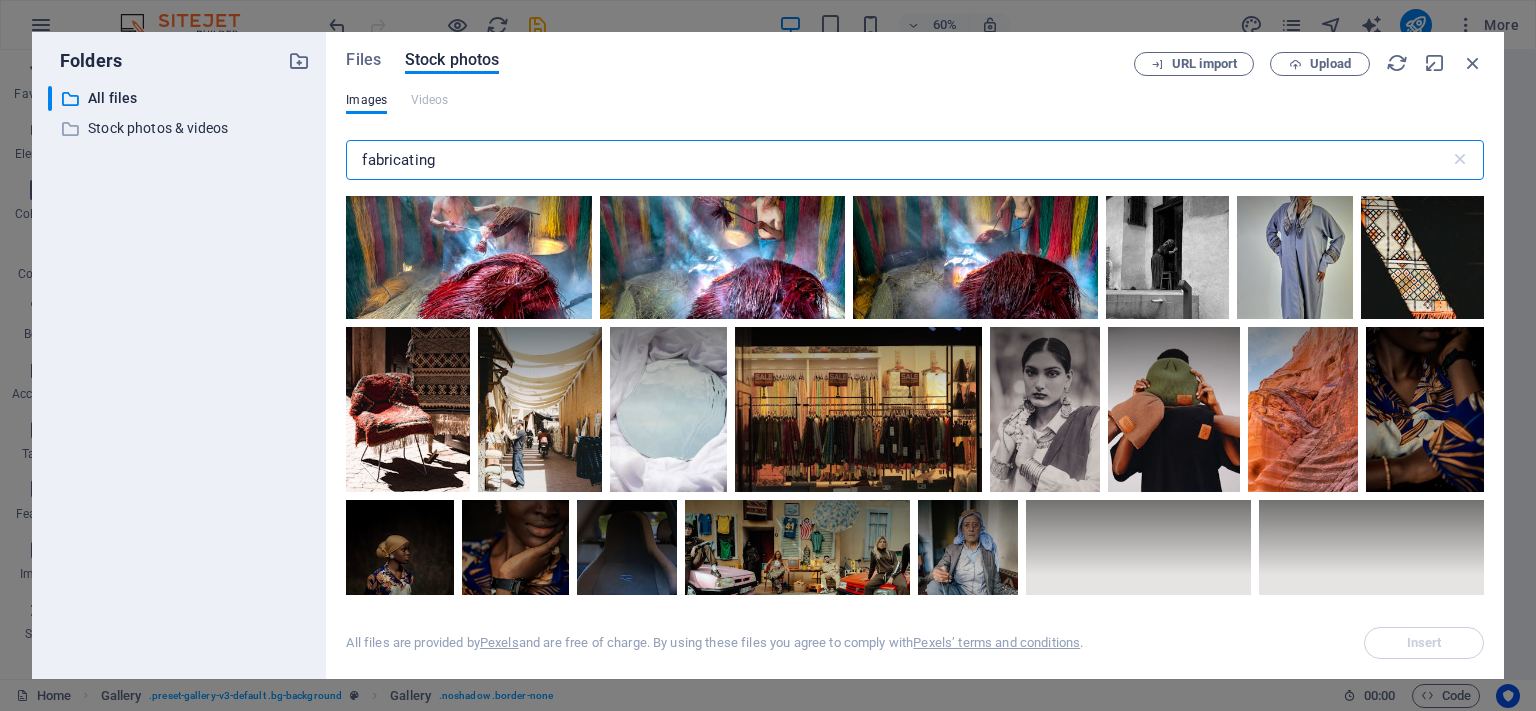scroll, scrollTop: 1565, scrollLeft: 0, axis: vertical 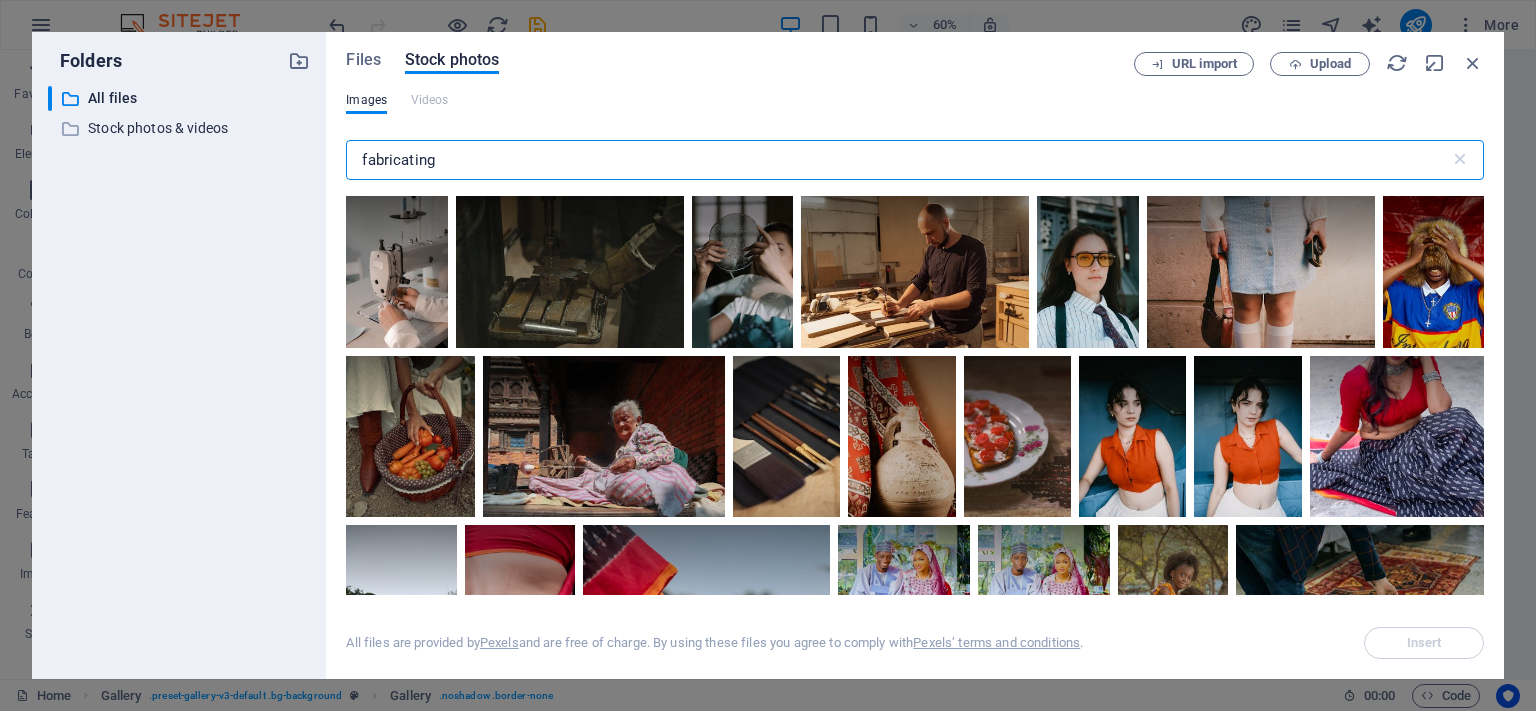 drag, startPoint x: 209, startPoint y: 198, endPoint x: 195, endPoint y: 199, distance: 14.035668 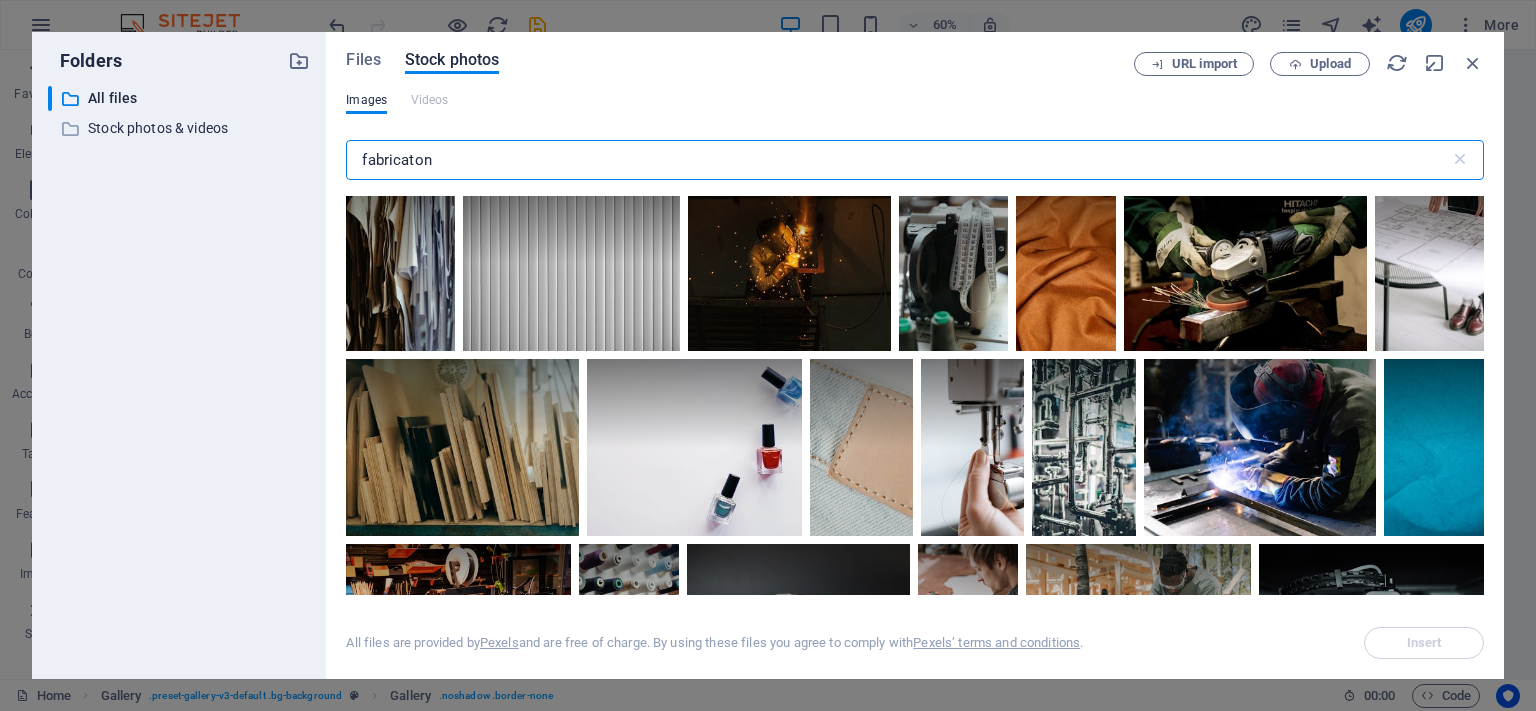 scroll, scrollTop: 742, scrollLeft: 0, axis: vertical 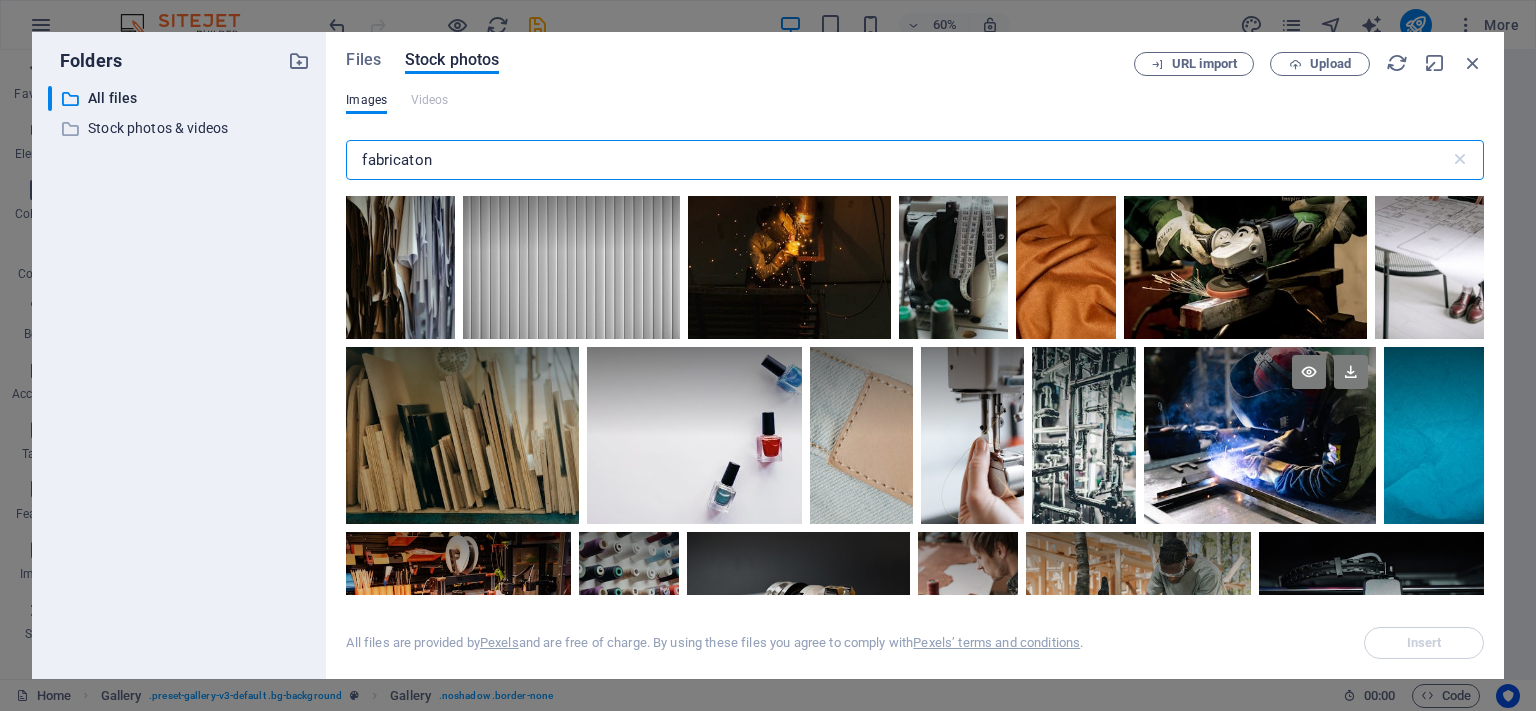 type on "fabricaton" 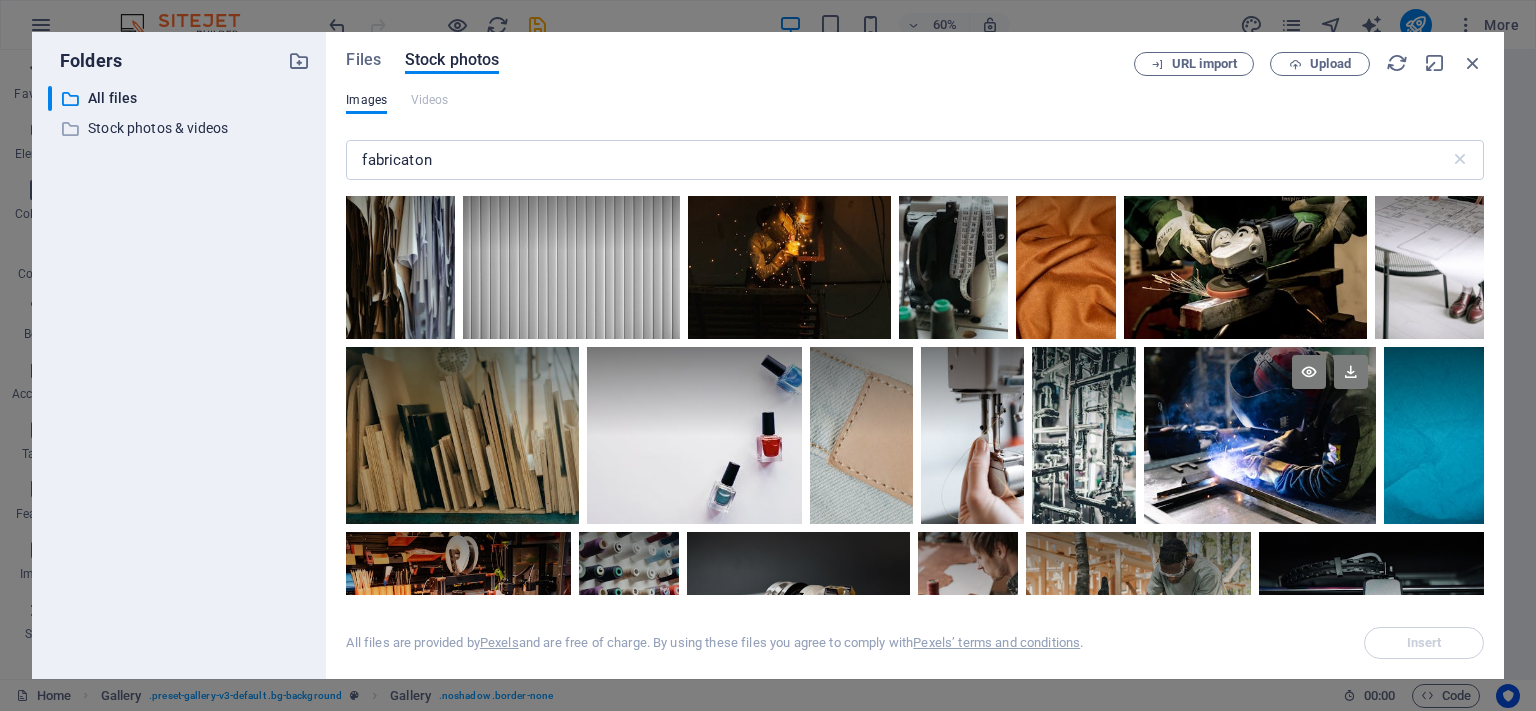 click at bounding box center (1260, 435) 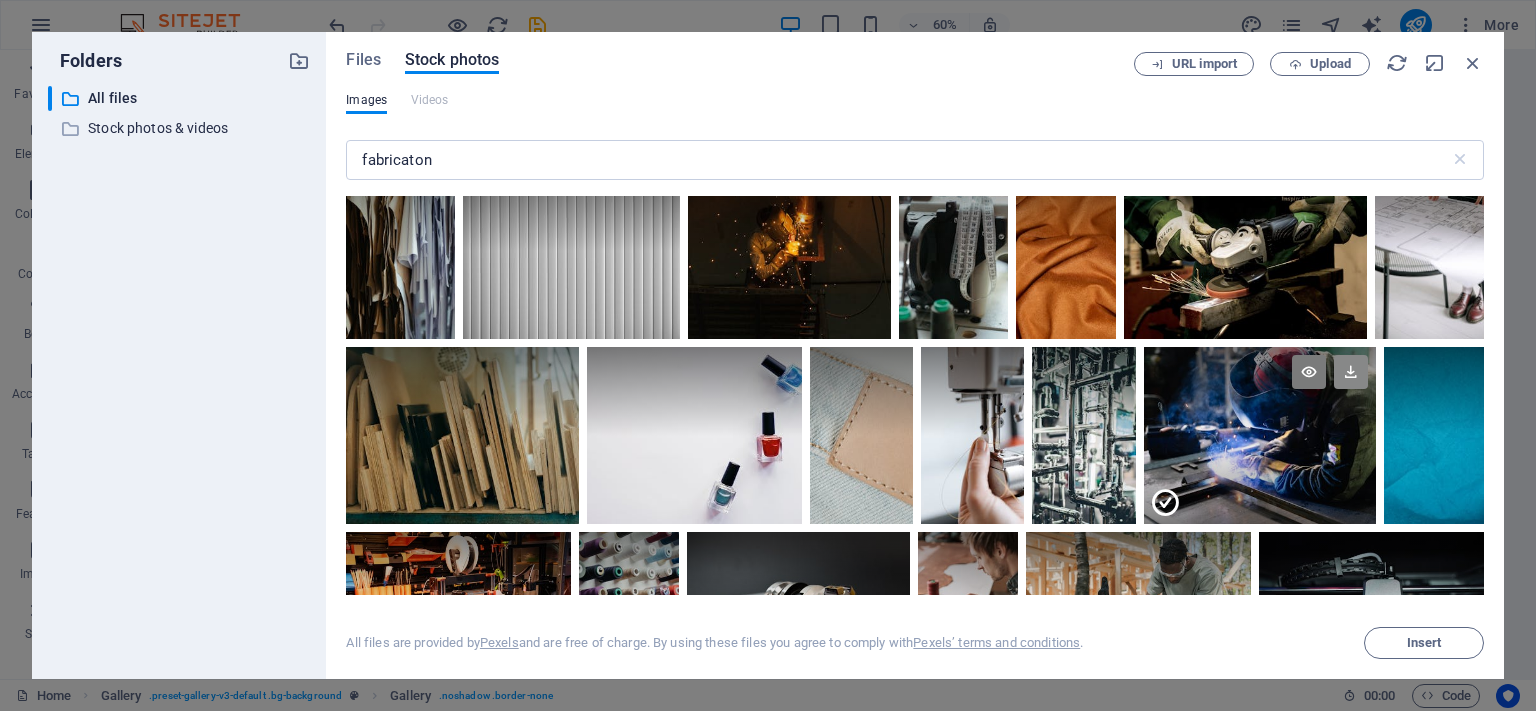 click at bounding box center (1351, 372) 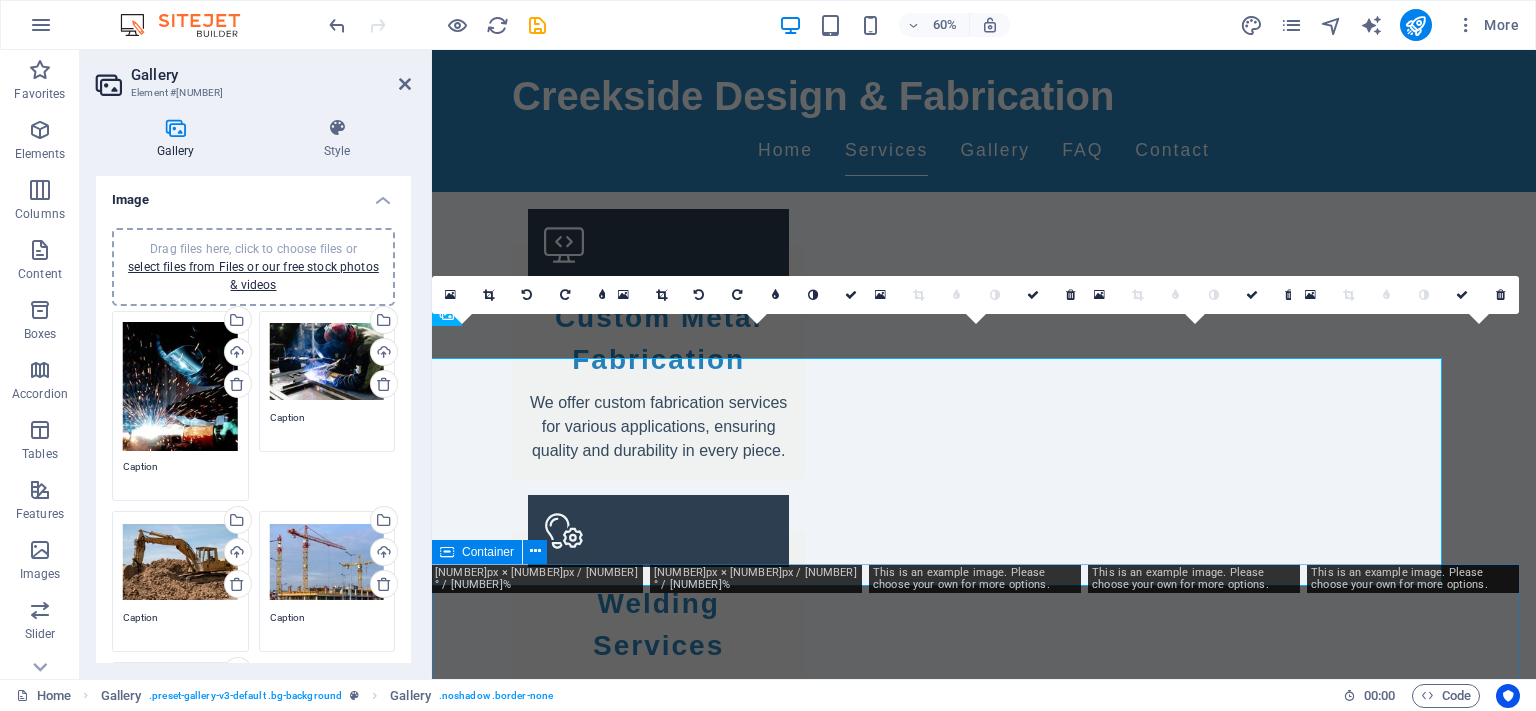 scroll, scrollTop: 1046, scrollLeft: 0, axis: vertical 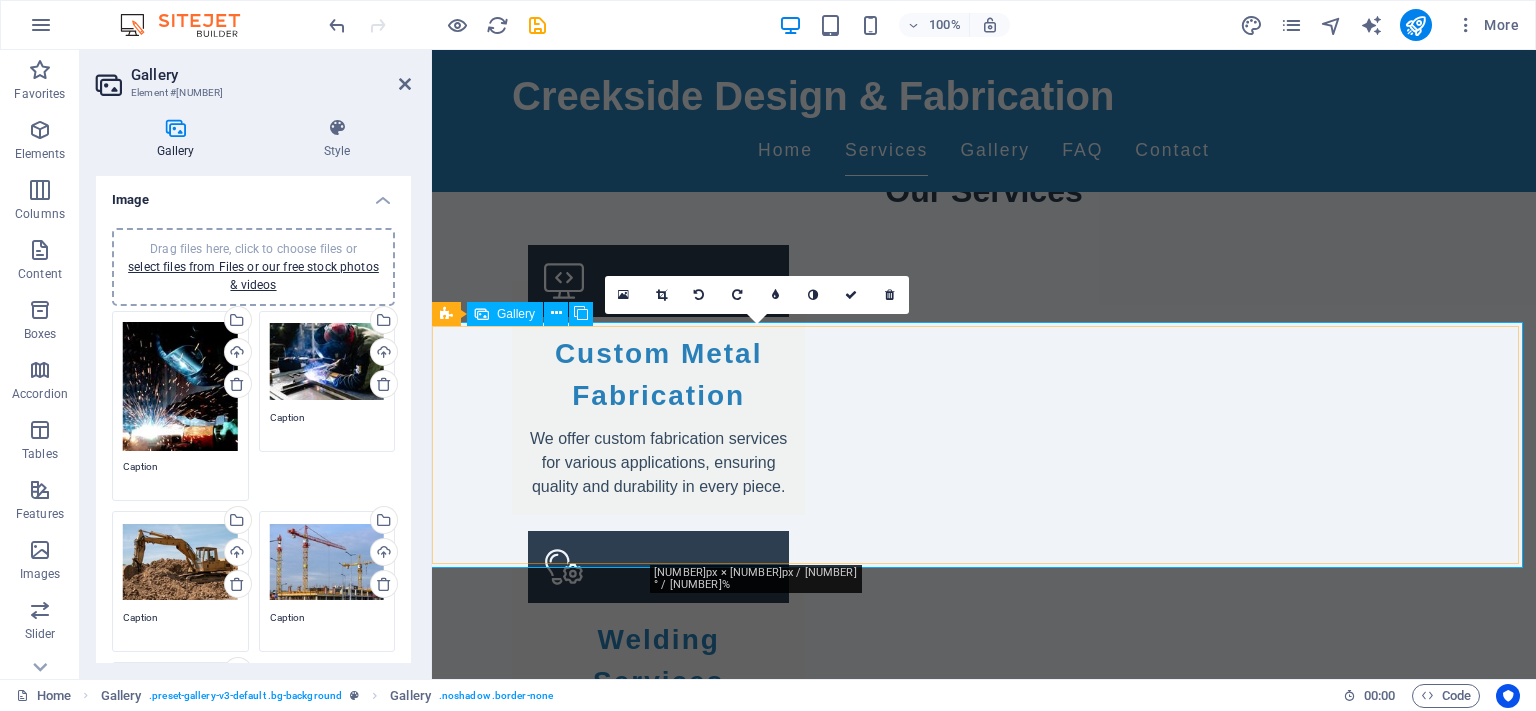 click at bounding box center [761, 2170] 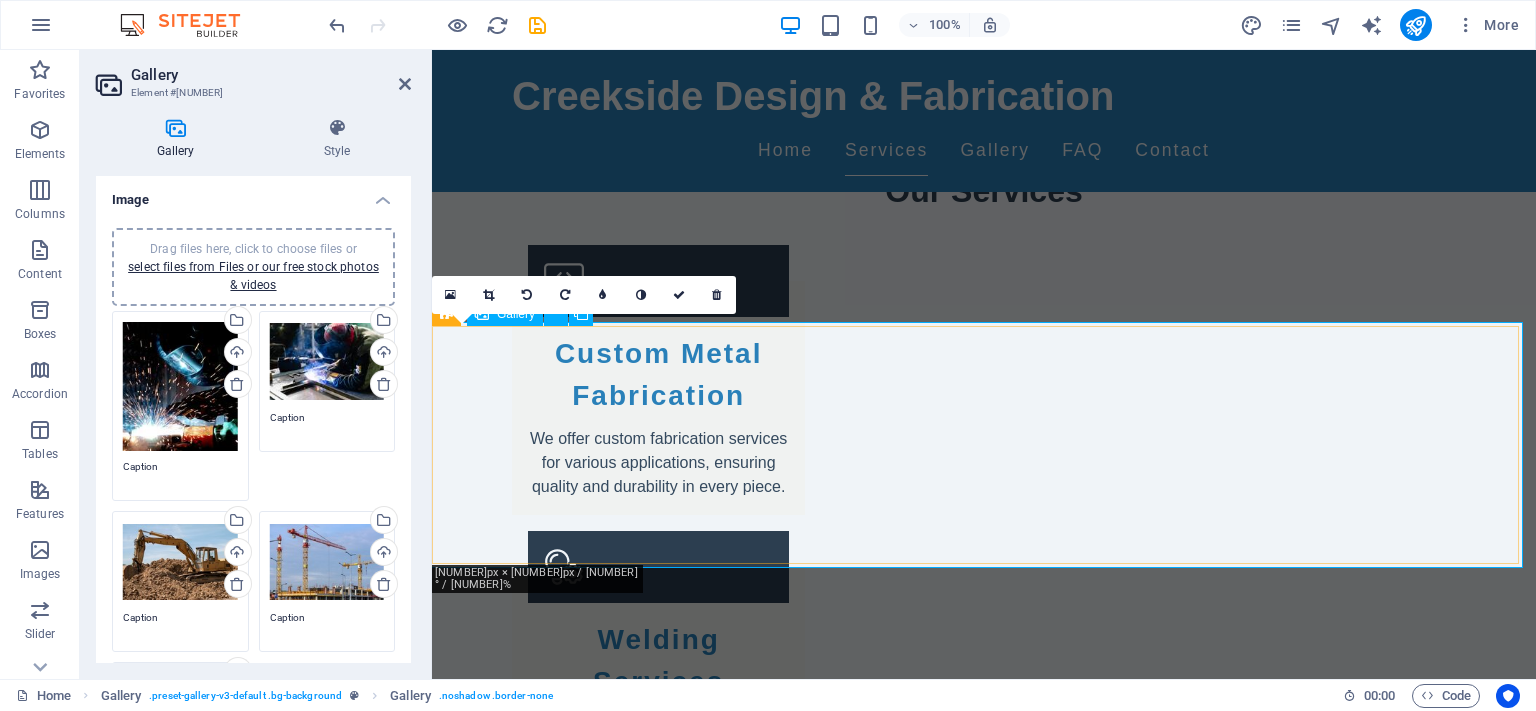 click at bounding box center (539, 2170) 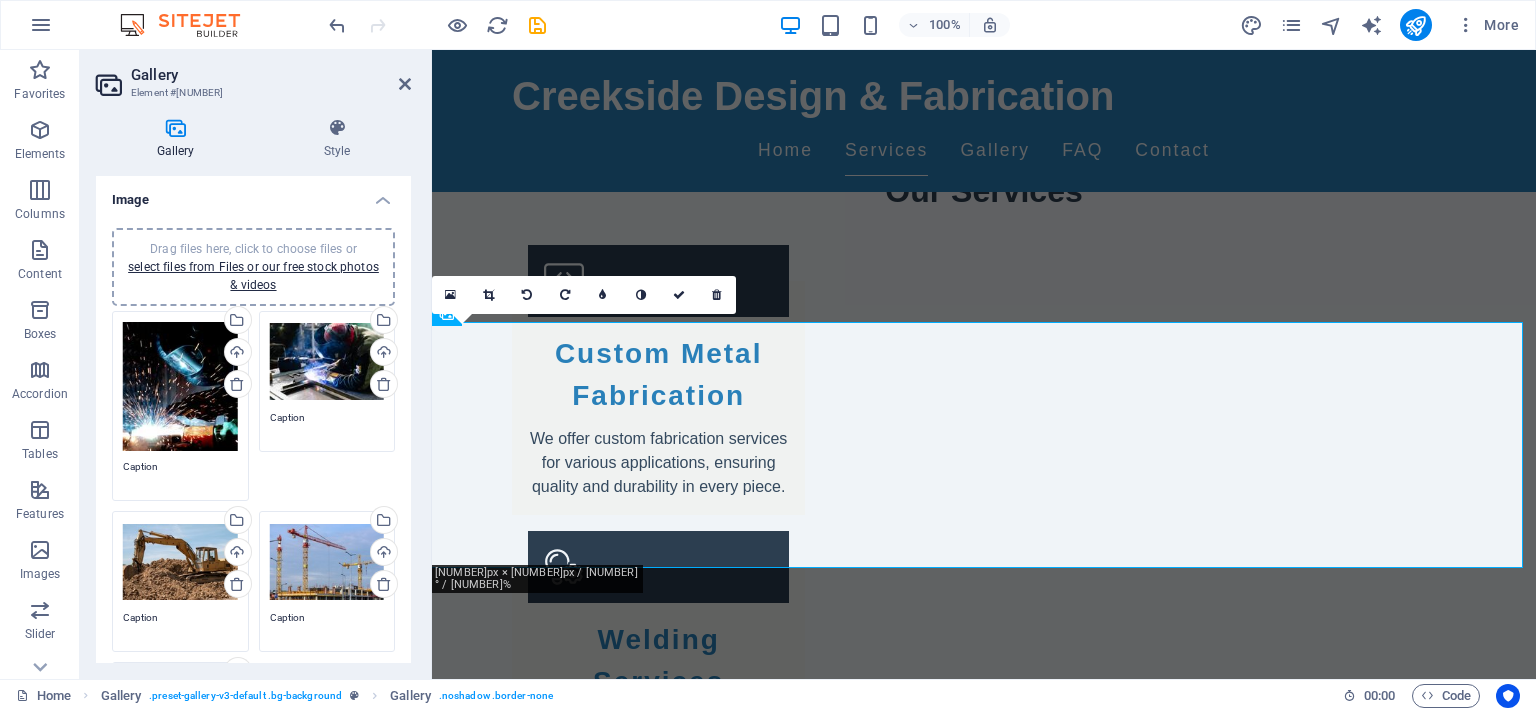 click on "Drag files here, click to choose files or select files from Files or our free stock photos & videos" at bounding box center [180, 387] 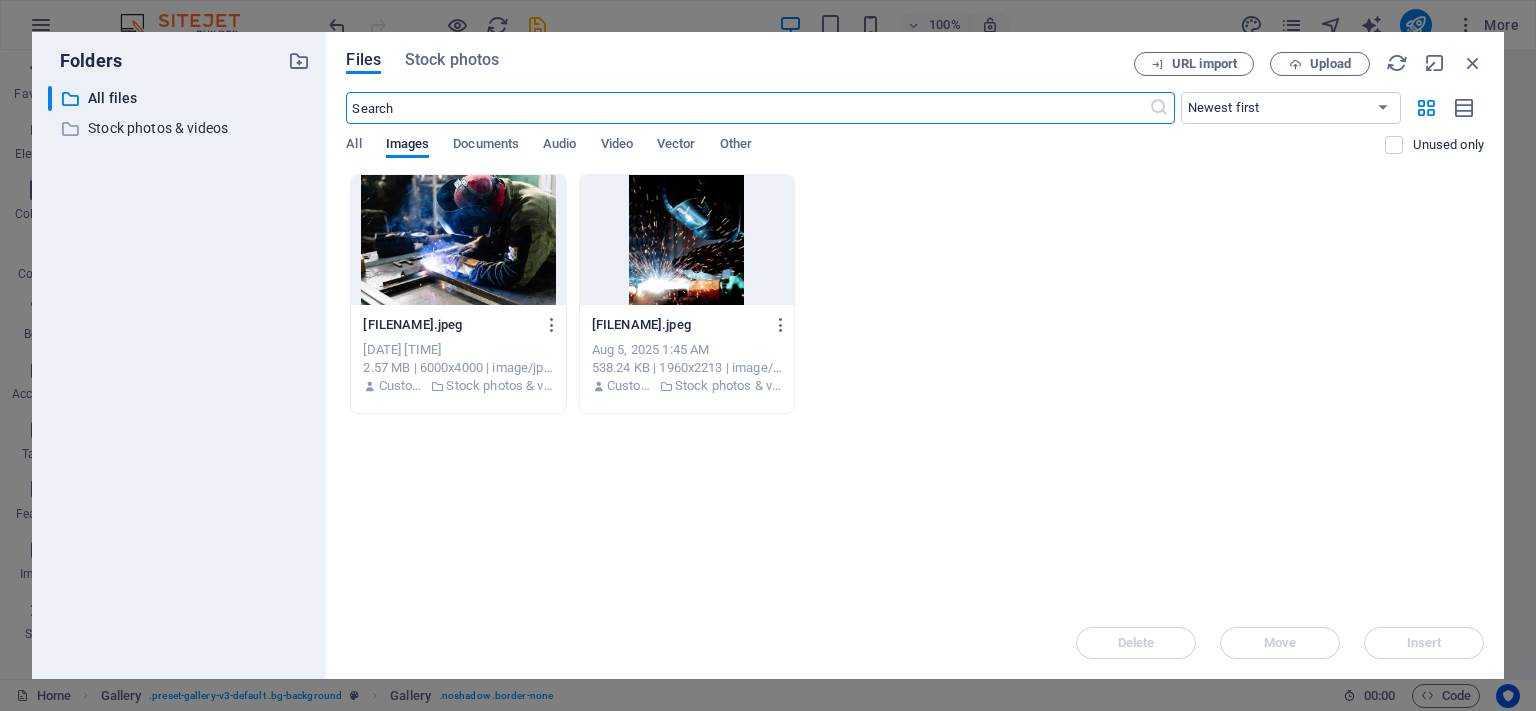 scroll, scrollTop: 1082, scrollLeft: 0, axis: vertical 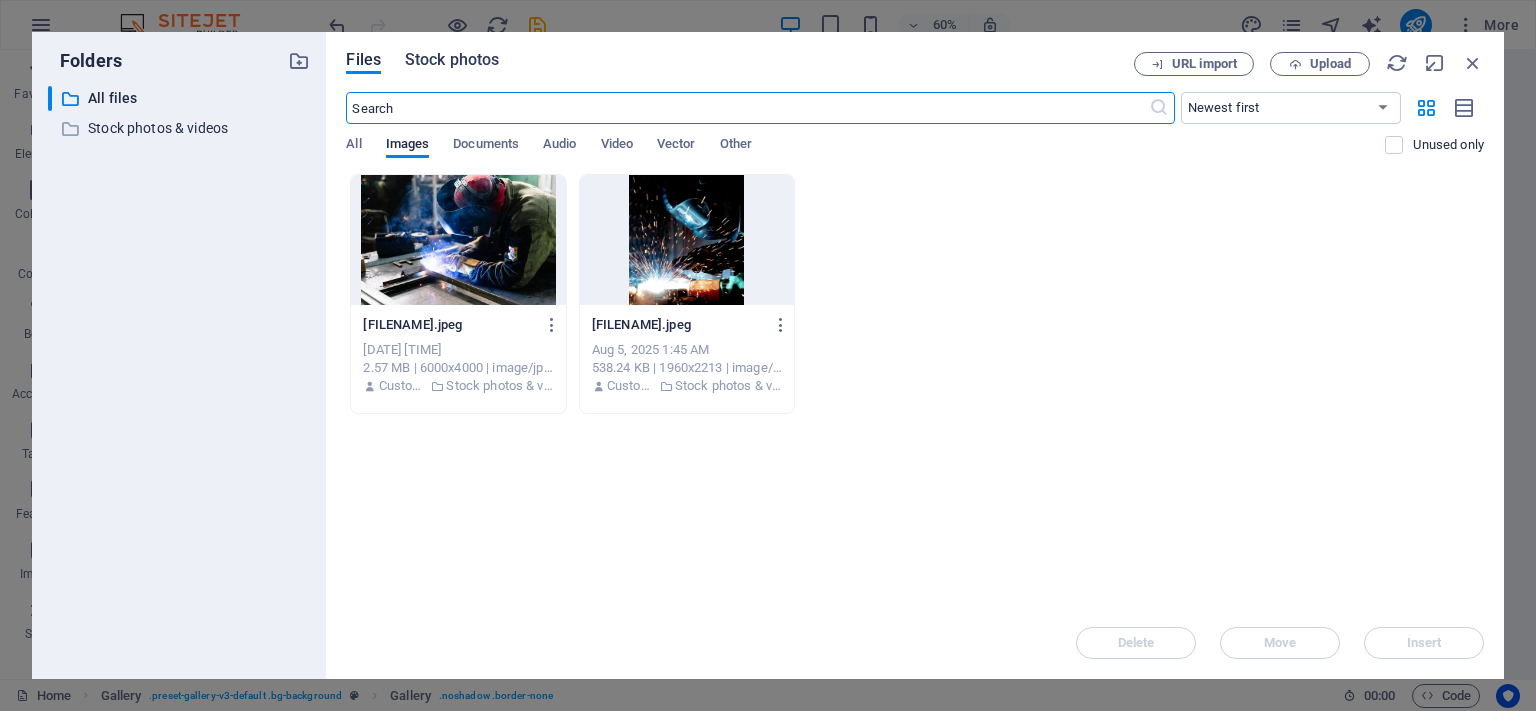click on "Stock photos" at bounding box center [452, 60] 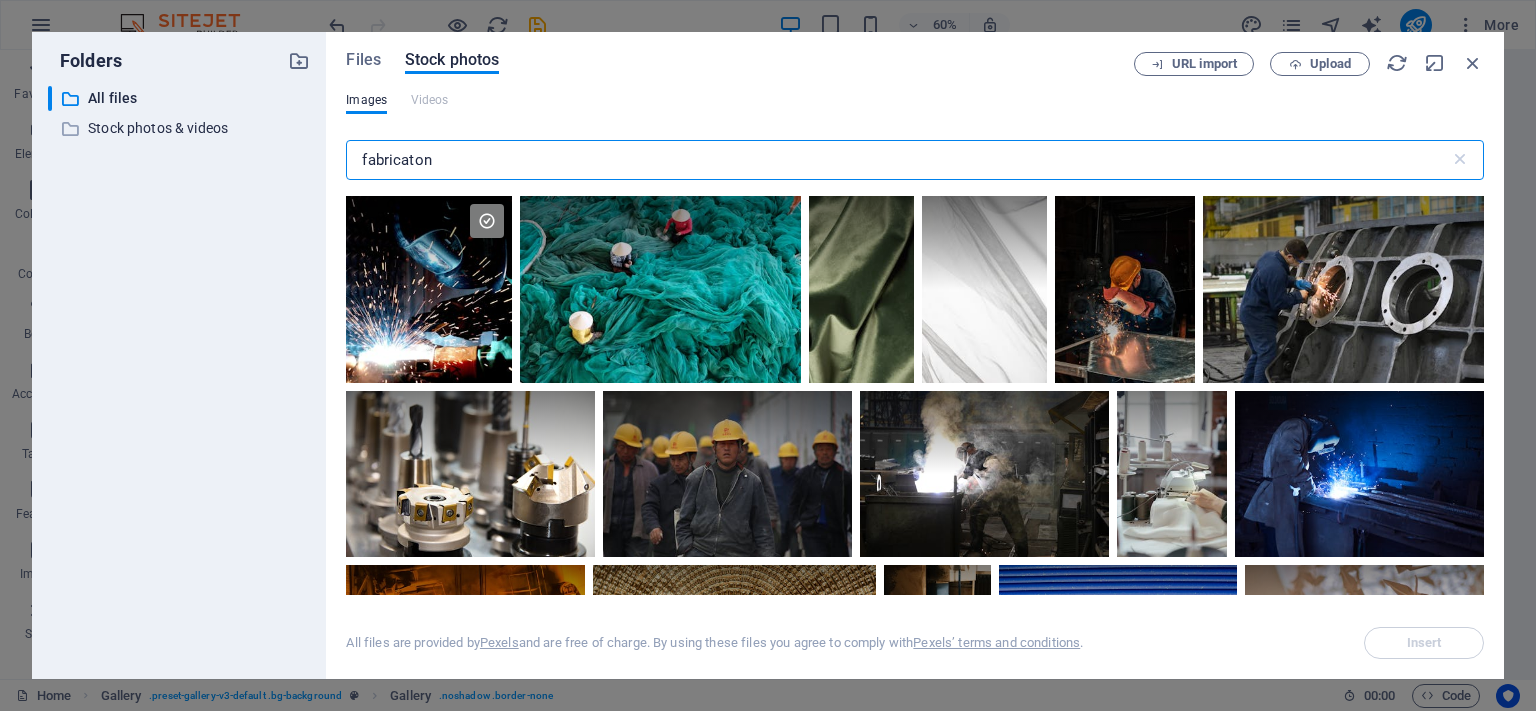 drag, startPoint x: 454, startPoint y: 158, endPoint x: 284, endPoint y: 170, distance: 170.423 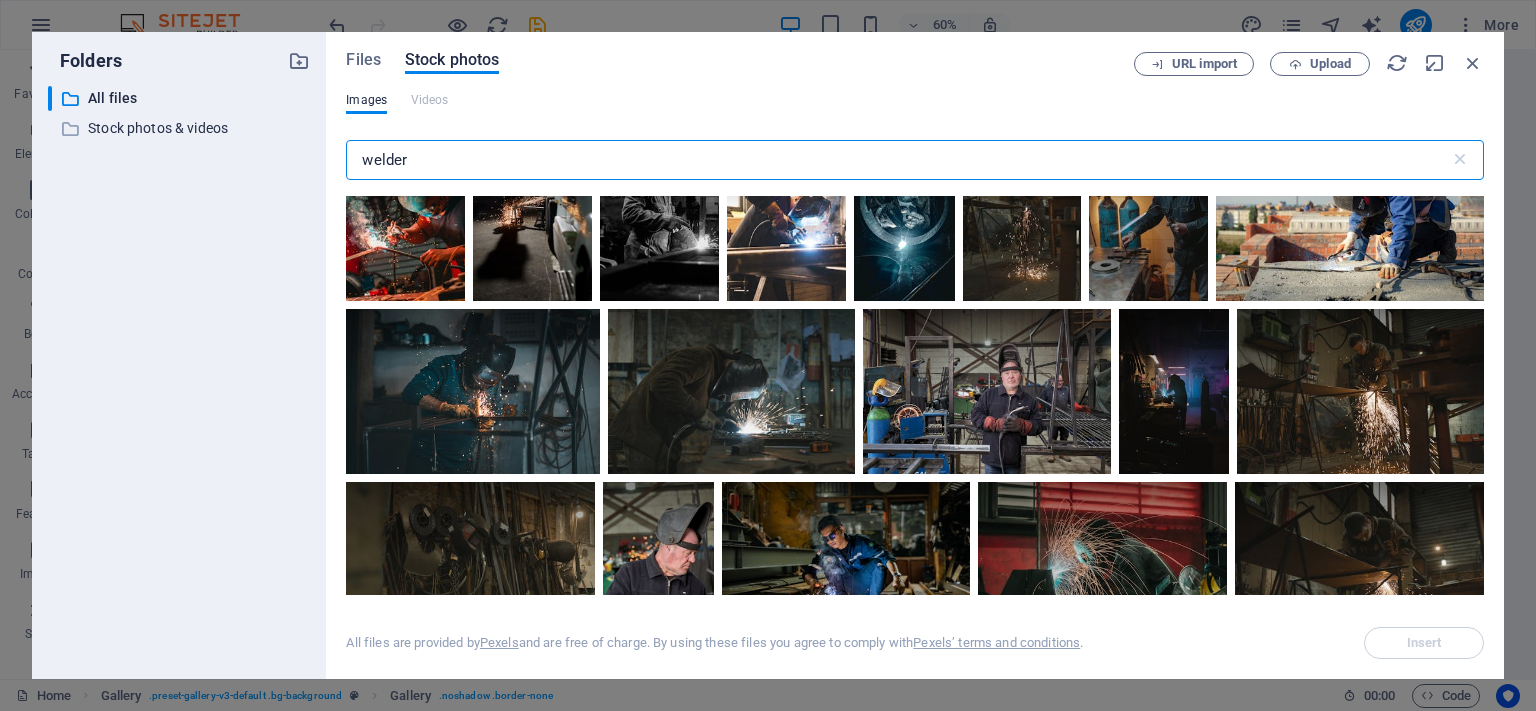 scroll, scrollTop: 956, scrollLeft: 0, axis: vertical 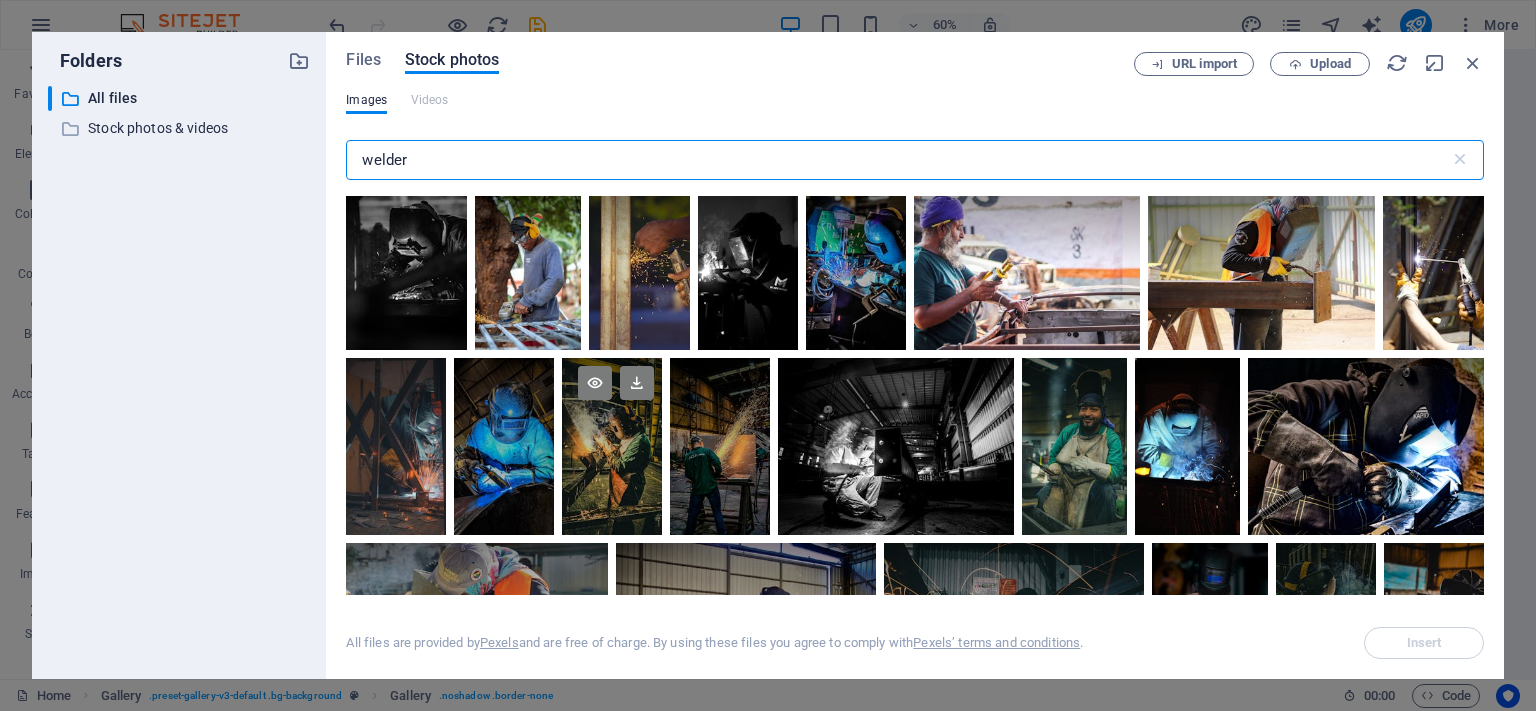 type on "welder" 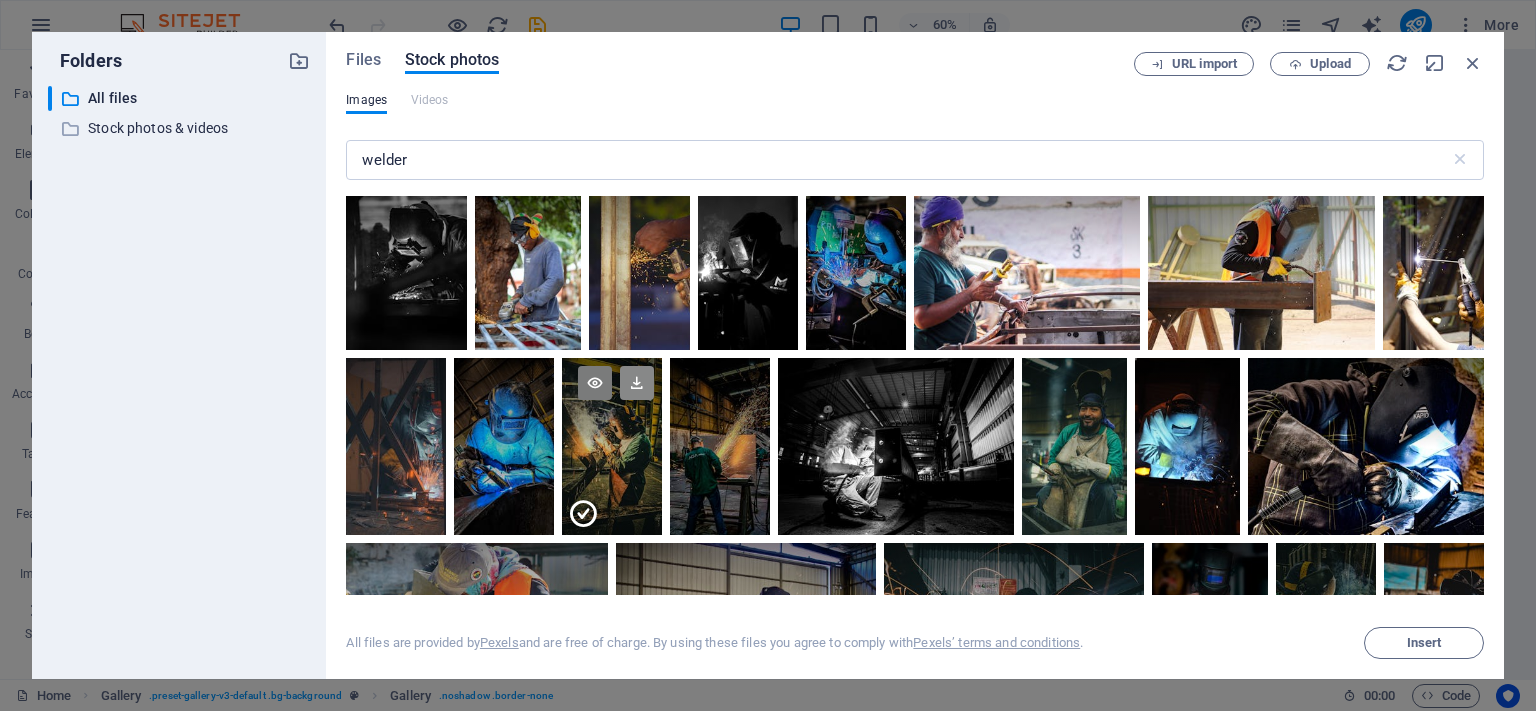 click at bounding box center (637, 383) 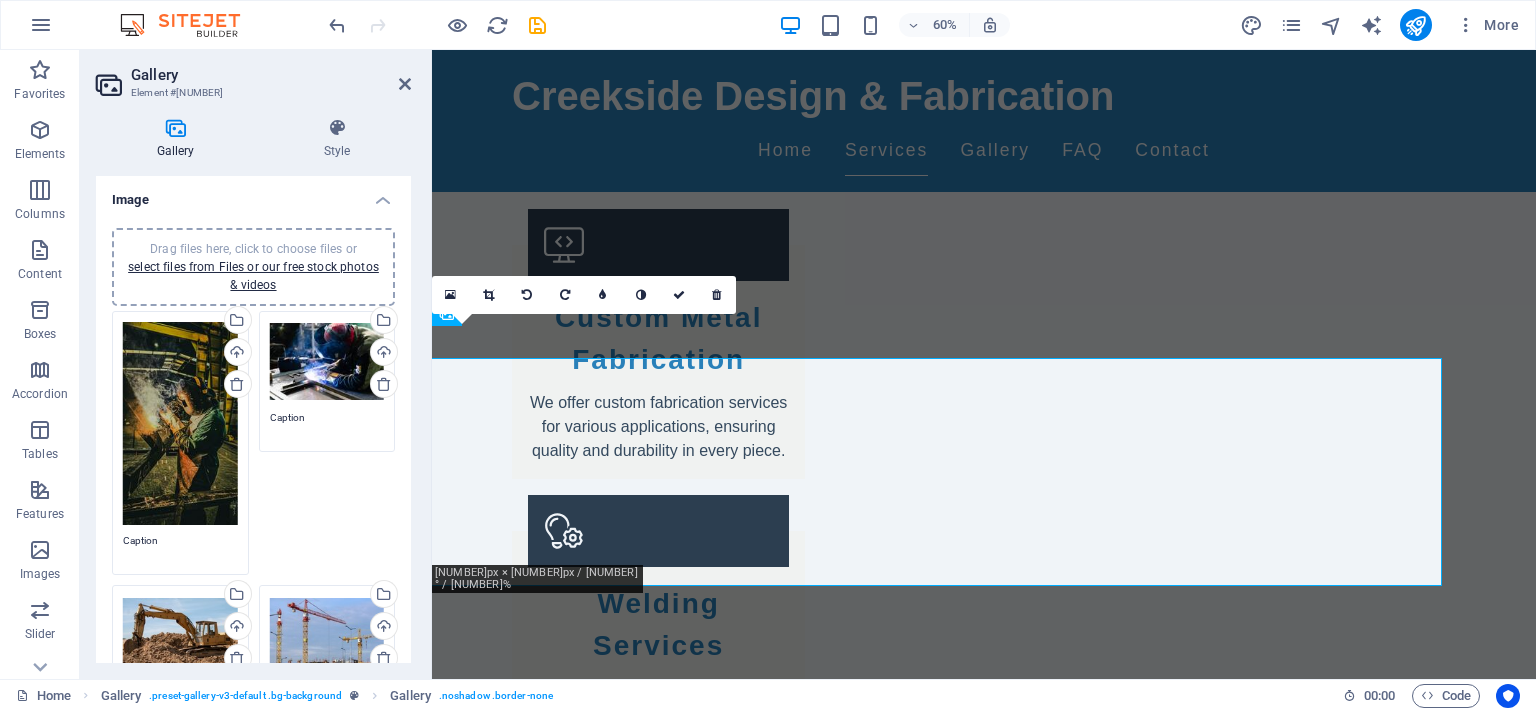 scroll, scrollTop: 1046, scrollLeft: 0, axis: vertical 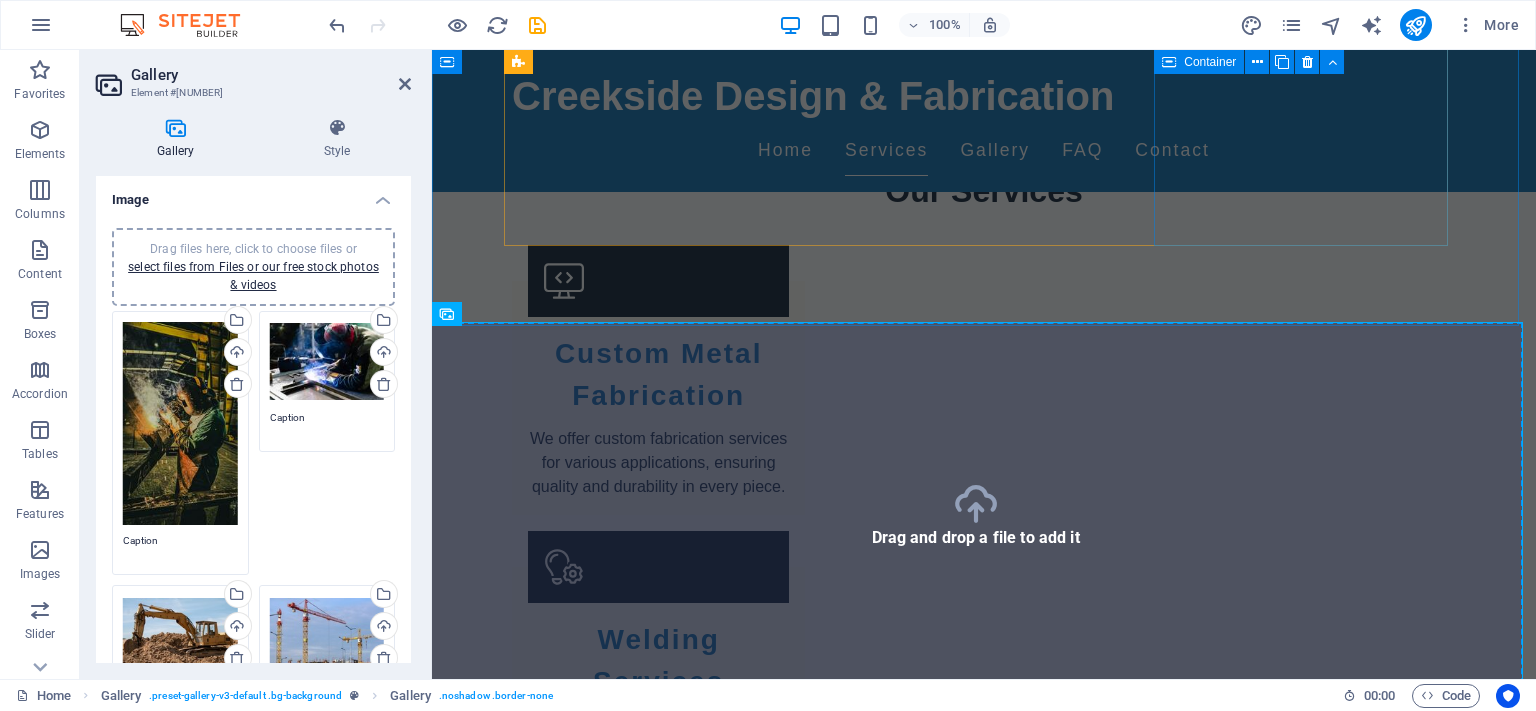 click on "Consultation and Design Services Get professional advice and custom design solutions for your welding projects." at bounding box center [658, 1852] 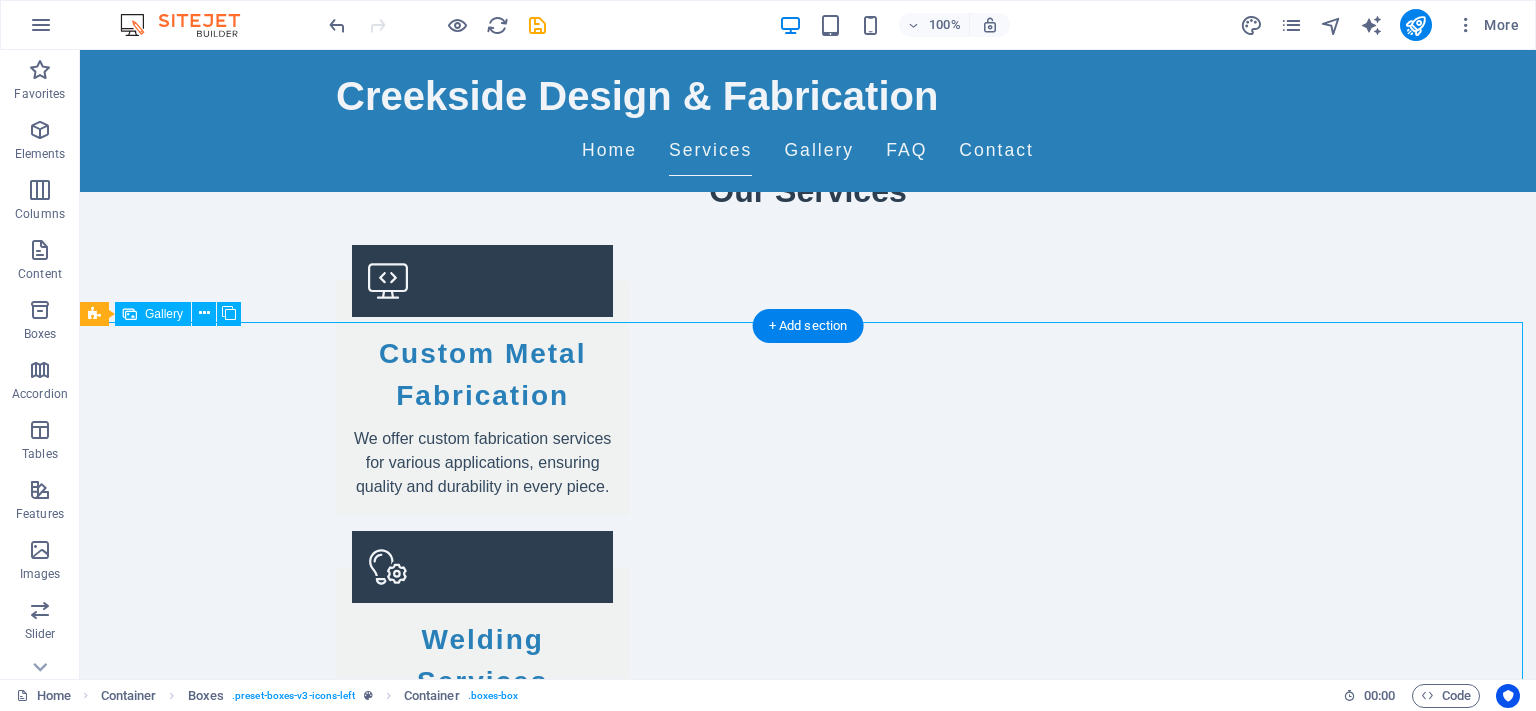 drag, startPoint x: 688, startPoint y: 590, endPoint x: 216, endPoint y: 362, distance: 524.18317 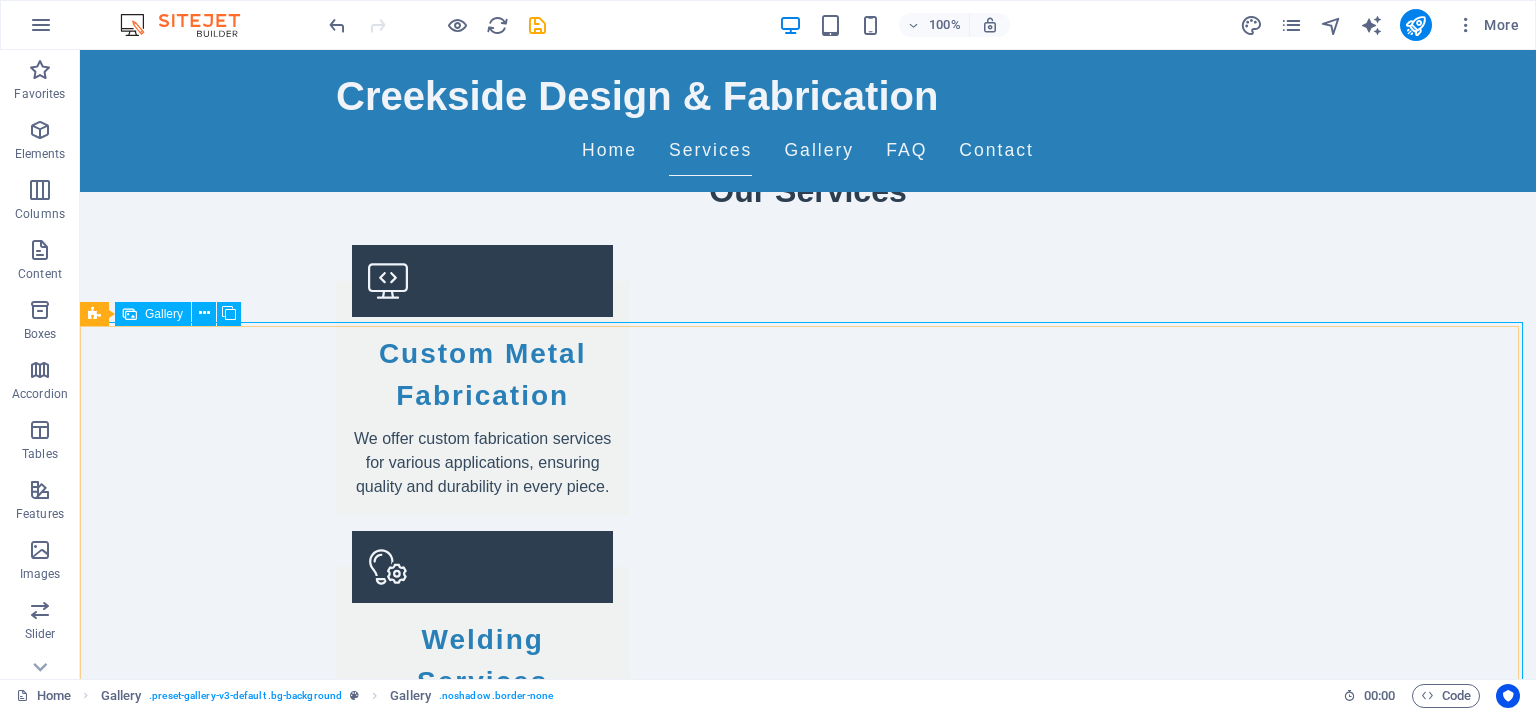 click on "Gallery" at bounding box center (164, 314) 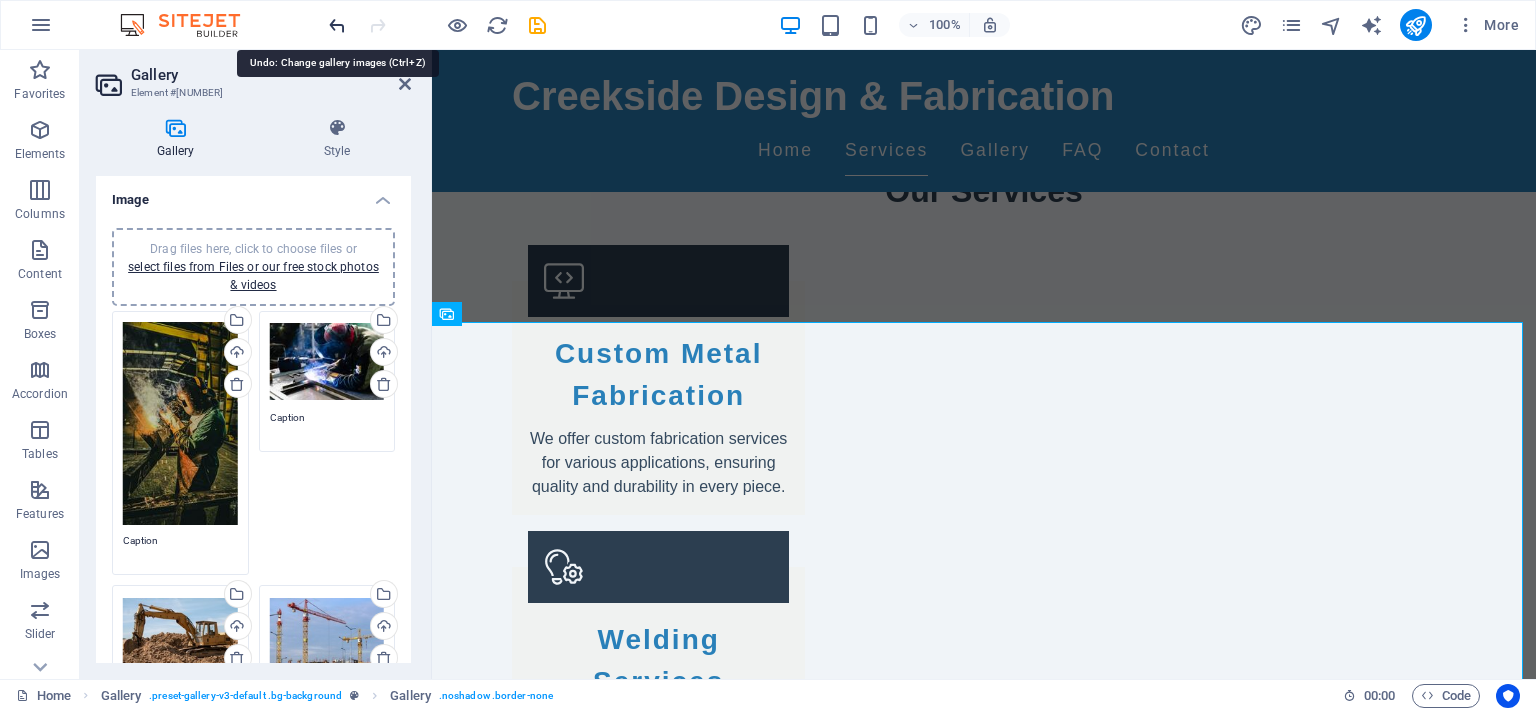 click at bounding box center (337, 25) 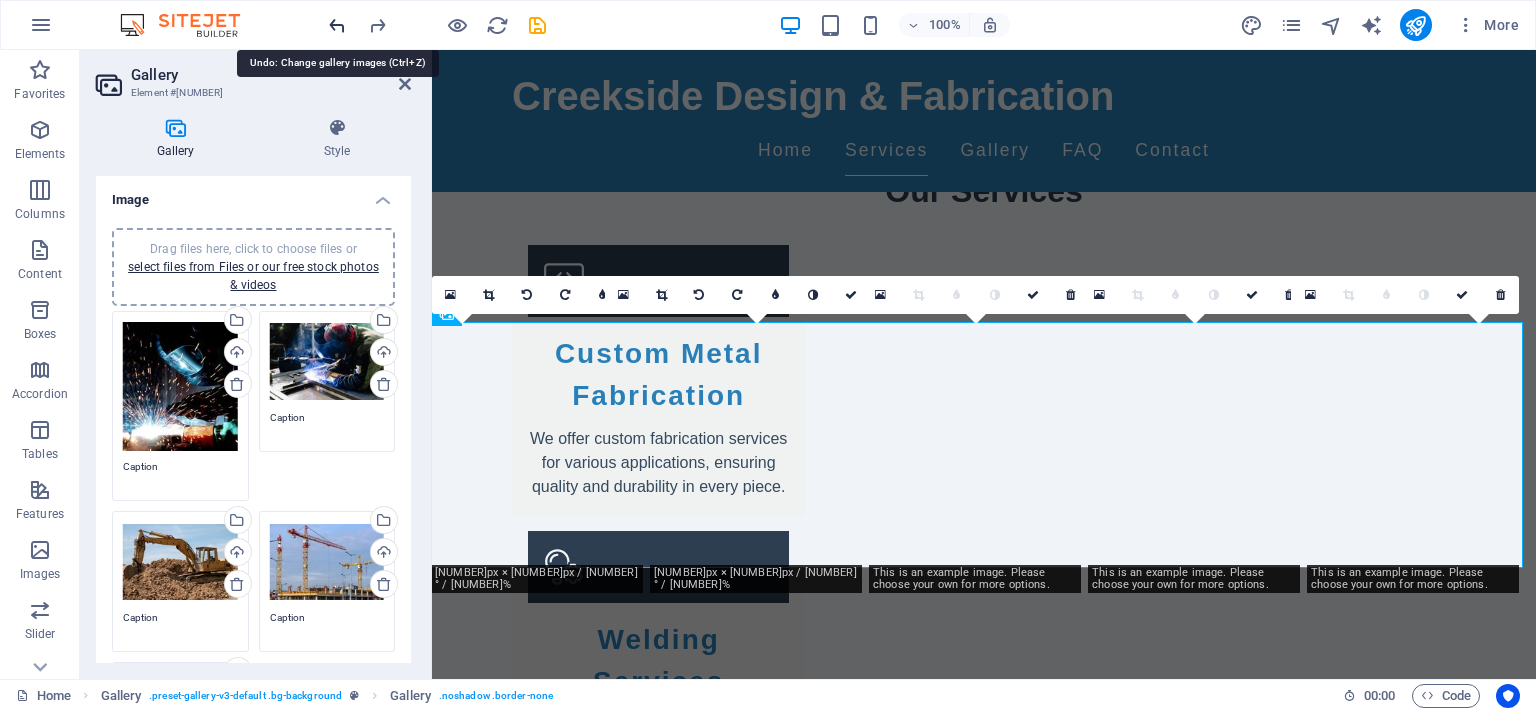 click at bounding box center [337, 25] 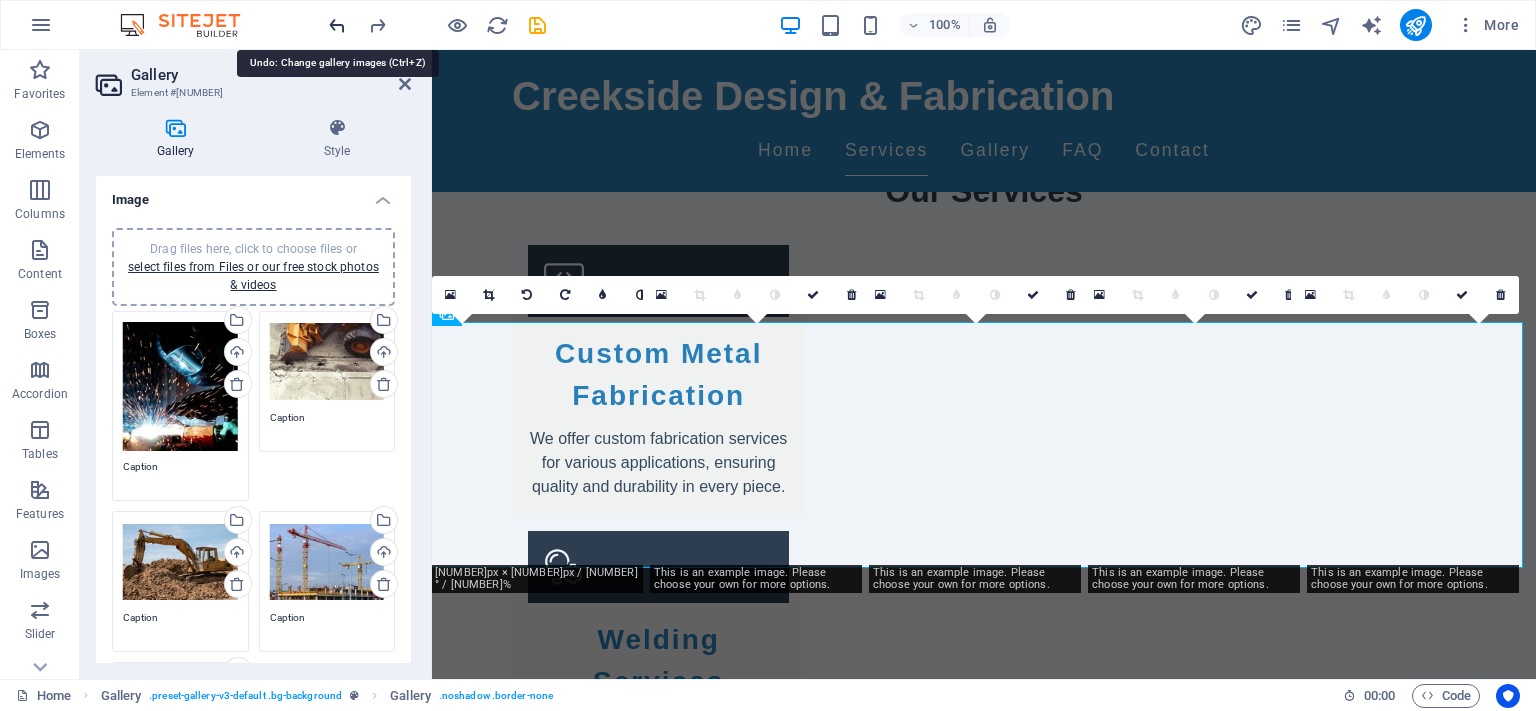 click at bounding box center [337, 25] 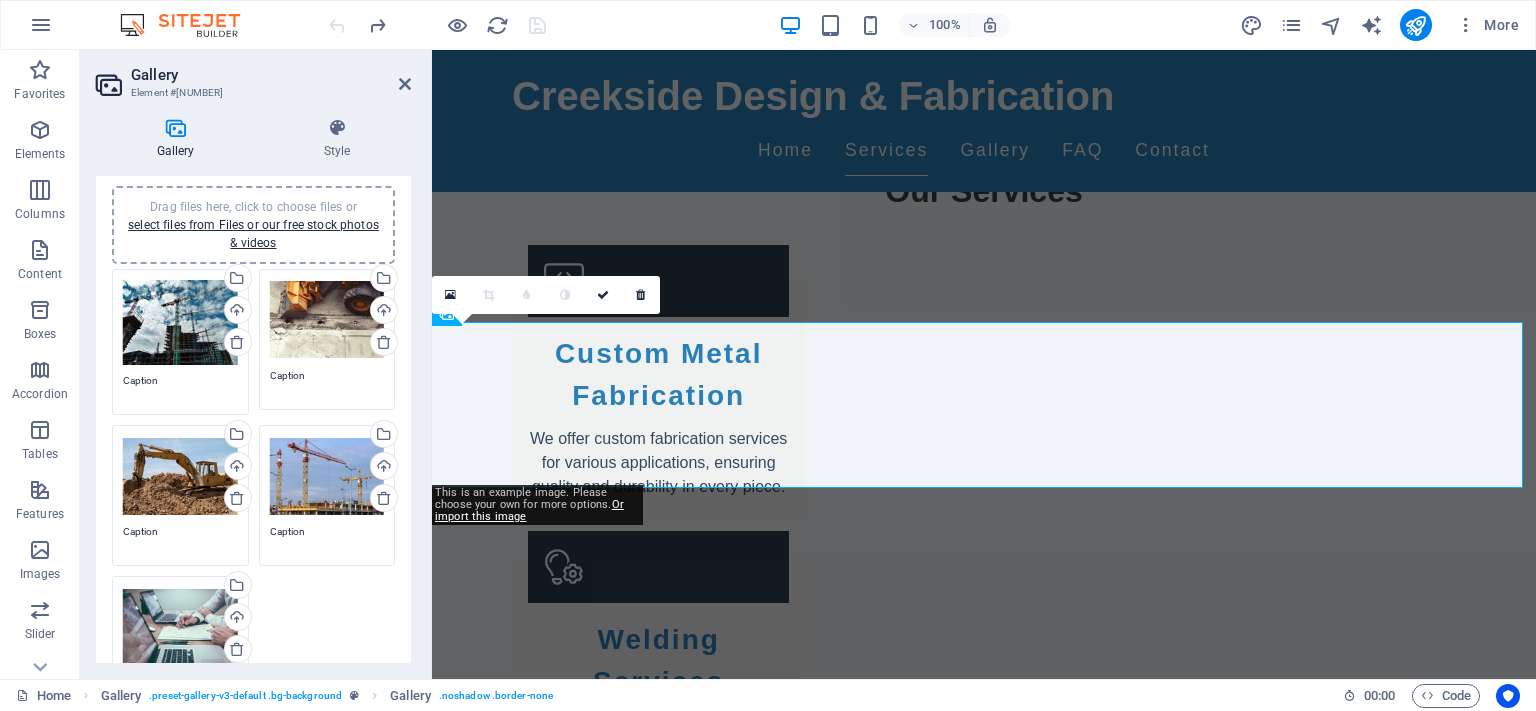 scroll, scrollTop: 0, scrollLeft: 0, axis: both 